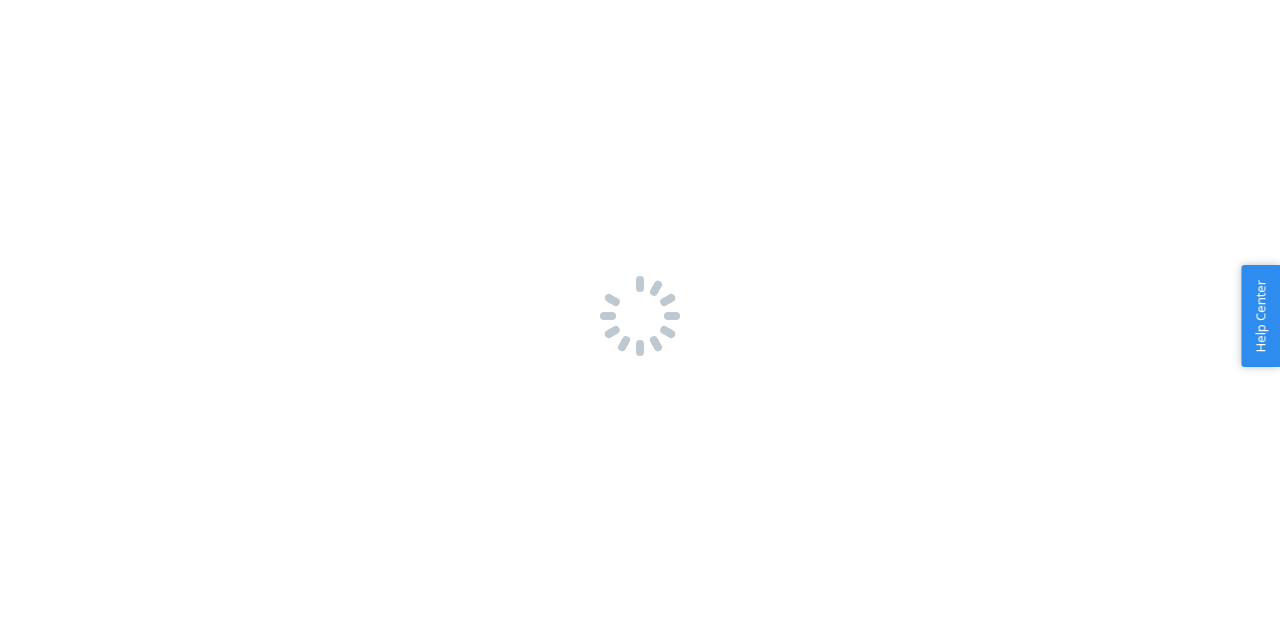 scroll, scrollTop: 0, scrollLeft: 0, axis: both 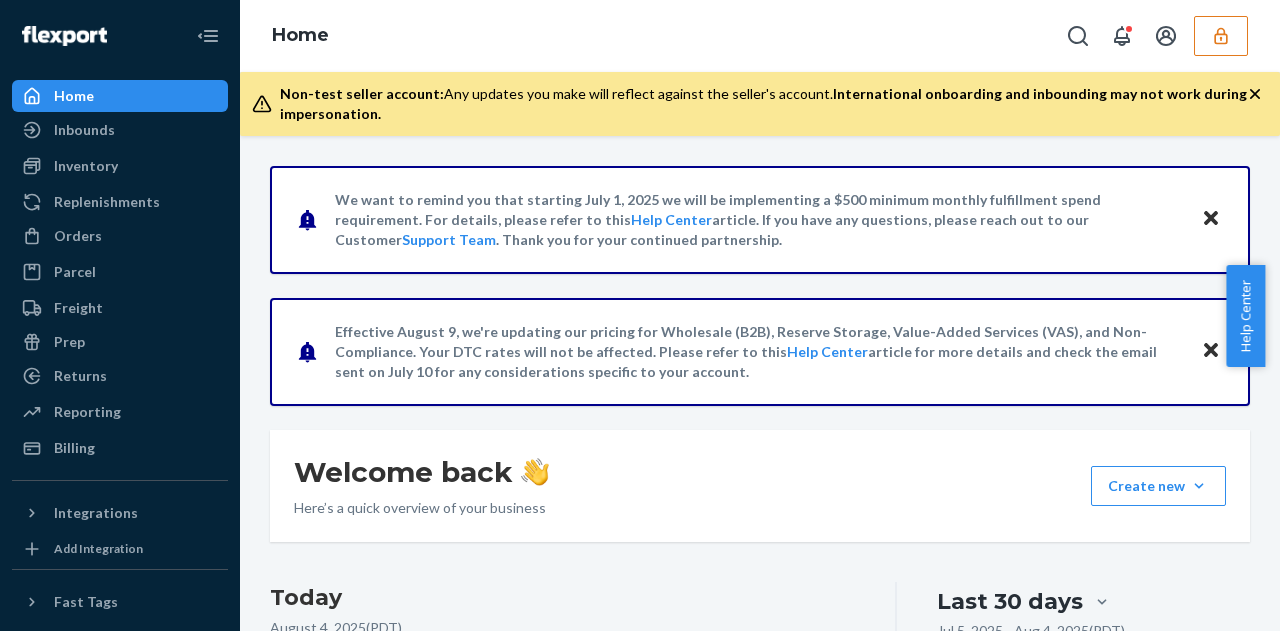click at bounding box center (1221, 36) 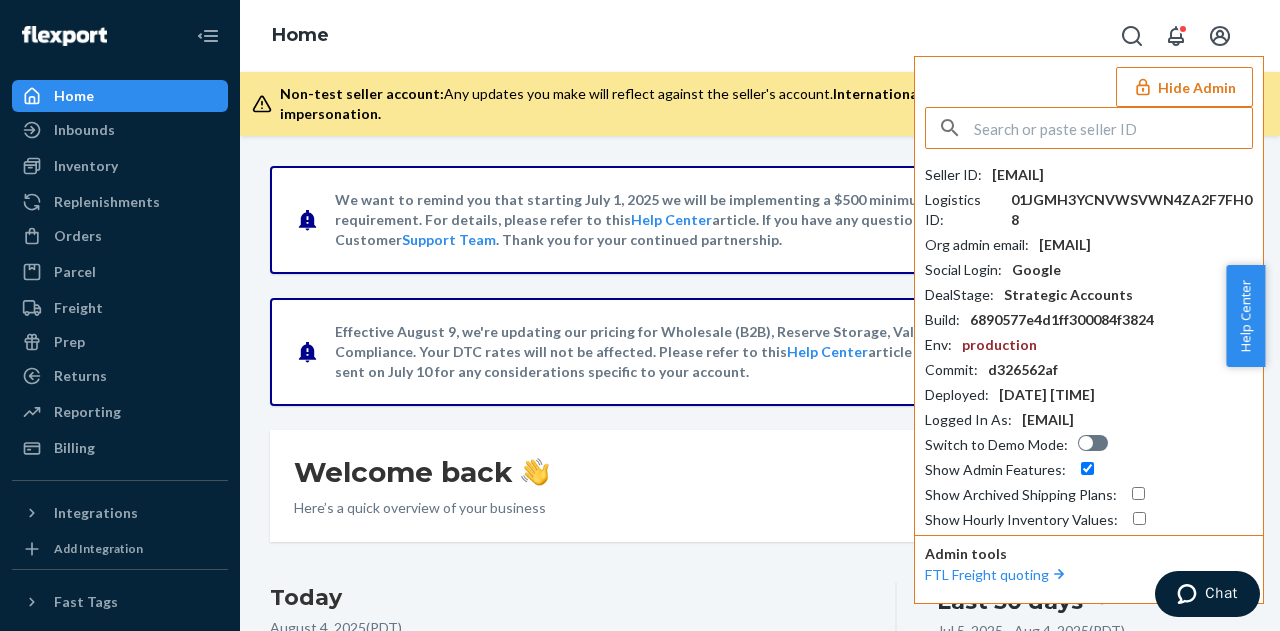 click on "[EMAIL]" at bounding box center [1018, 175] 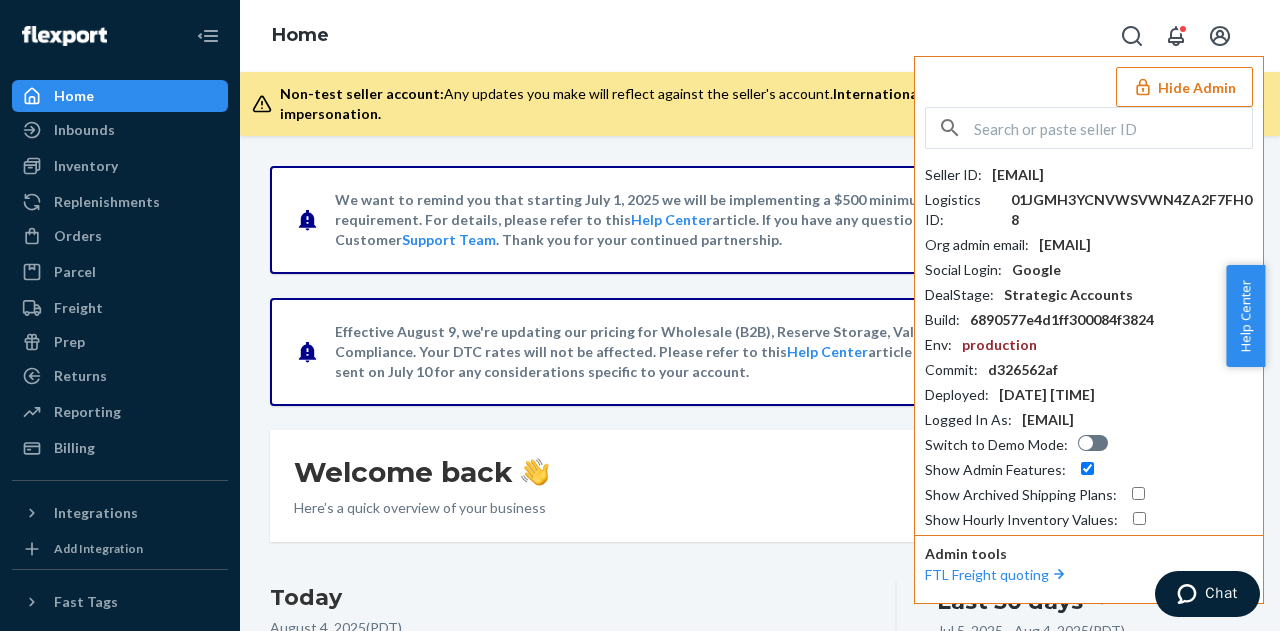 click on "[EMAIL]" at bounding box center [1018, 175] 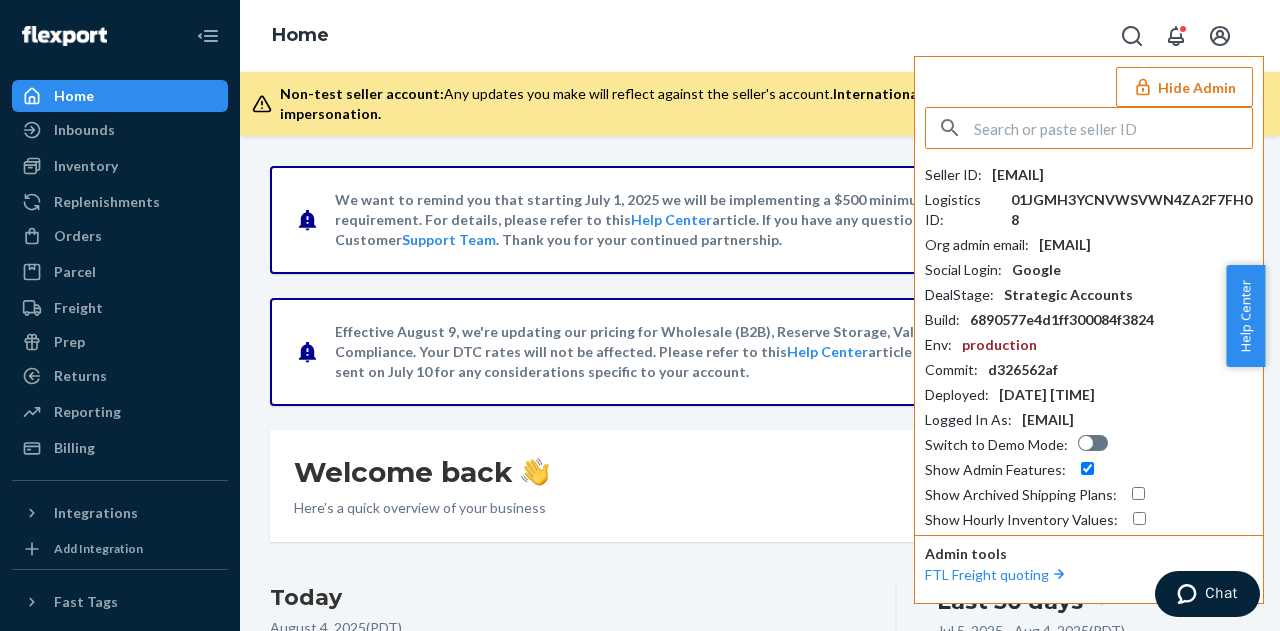 paste on "[EMAIL]" 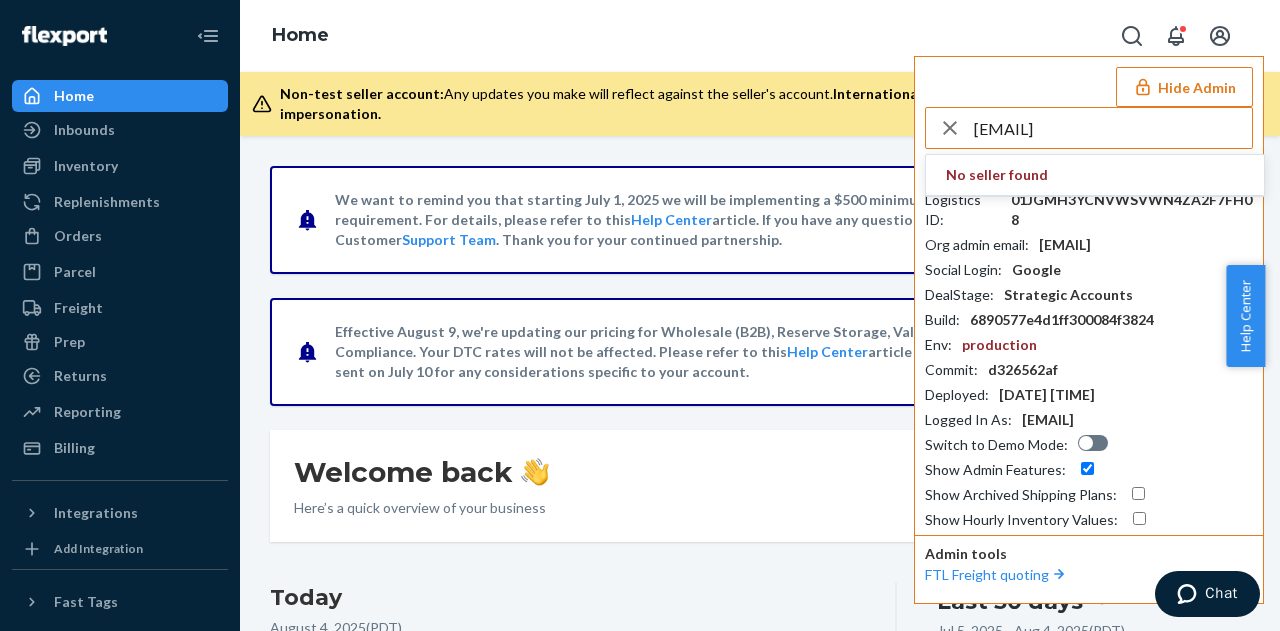 type on "[EMAIL]" 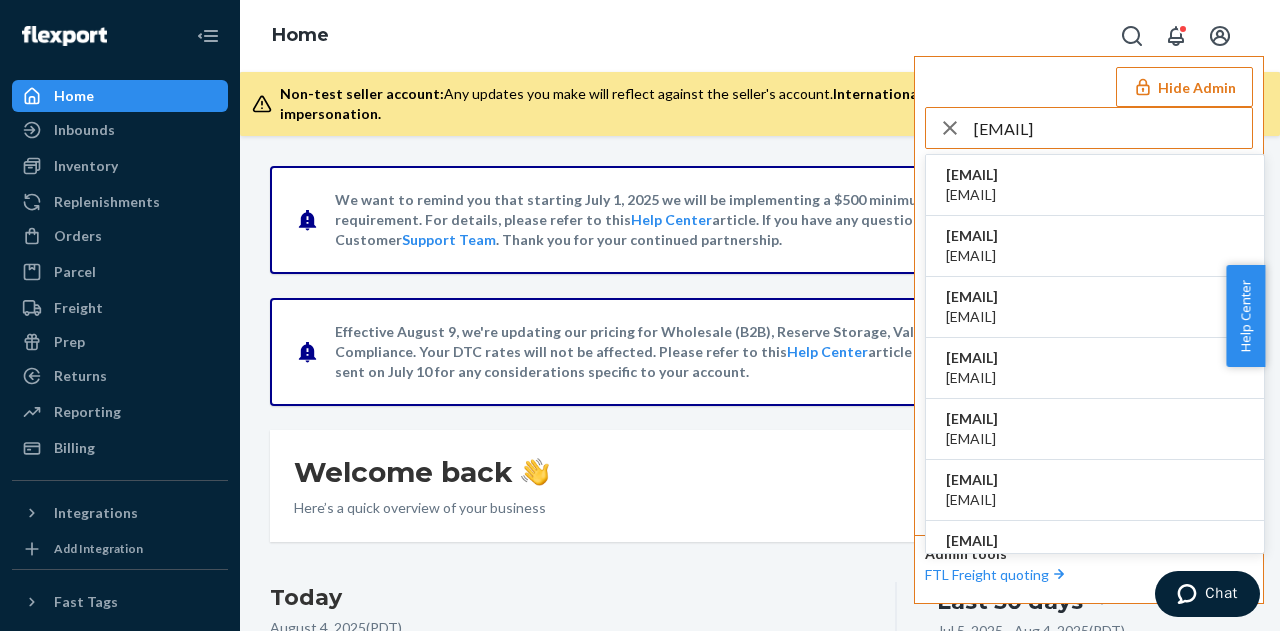 type 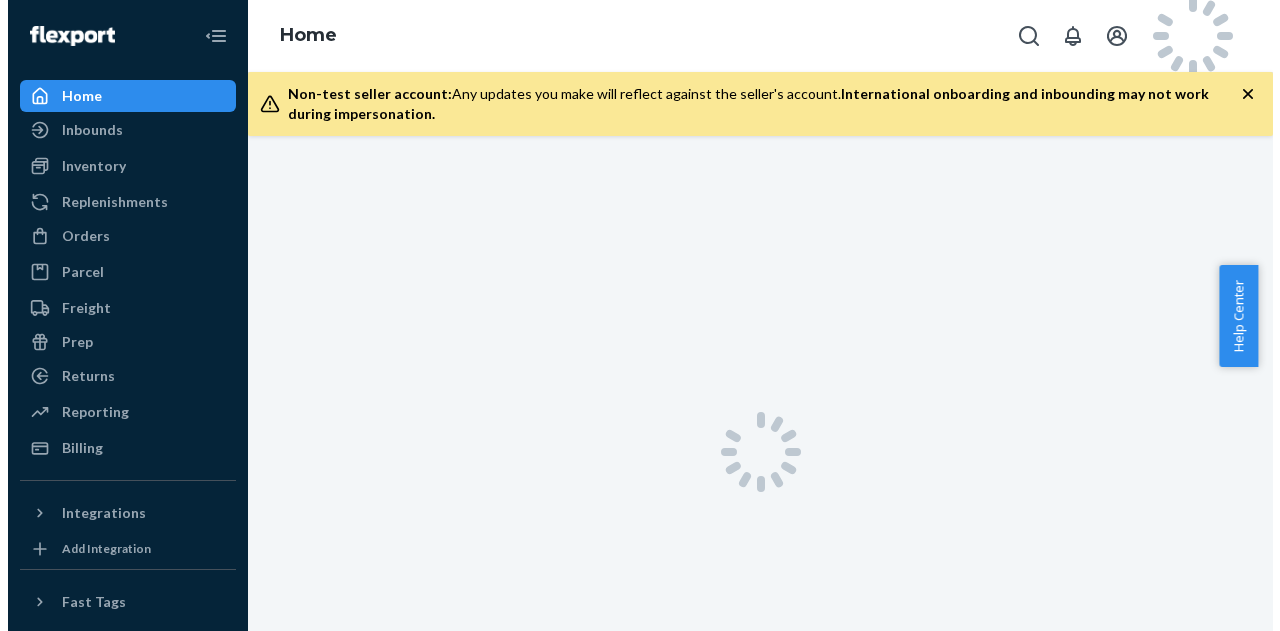 scroll, scrollTop: 0, scrollLeft: 0, axis: both 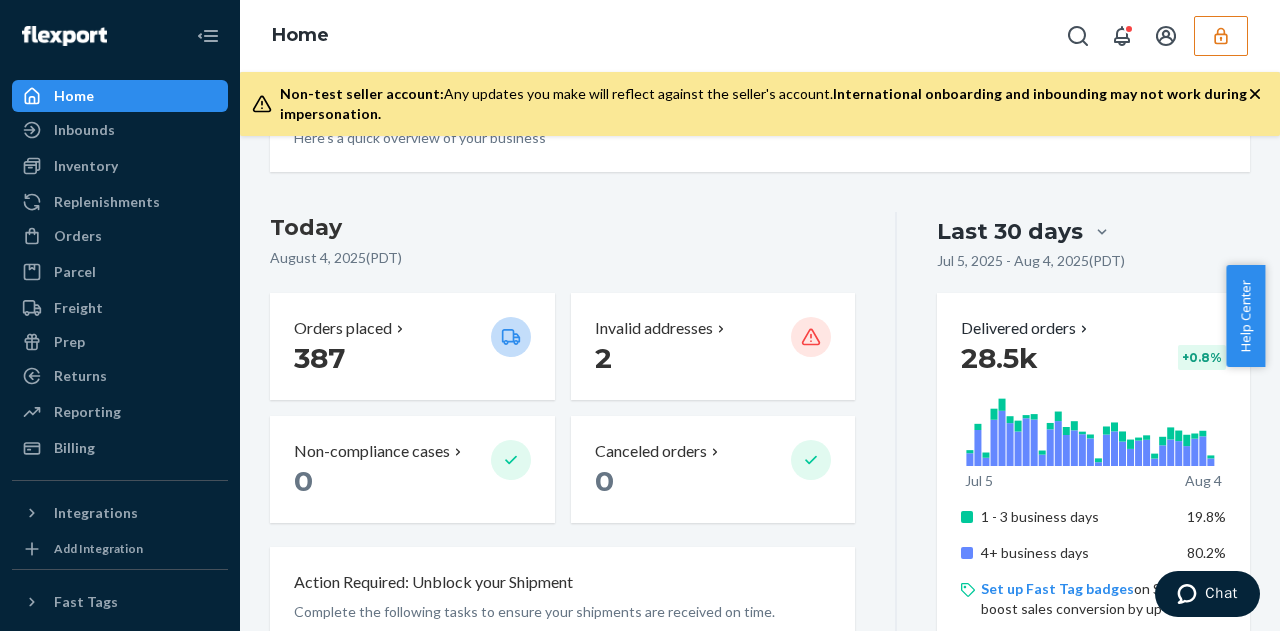 click 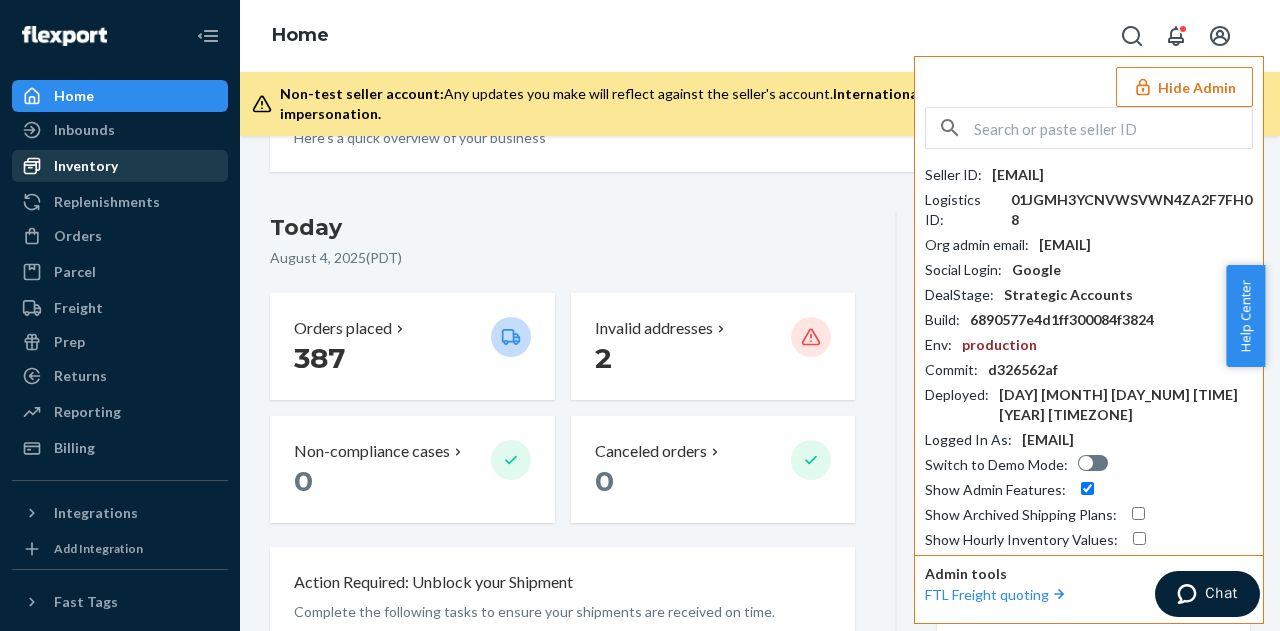 click on "Inventory" at bounding box center (86, 166) 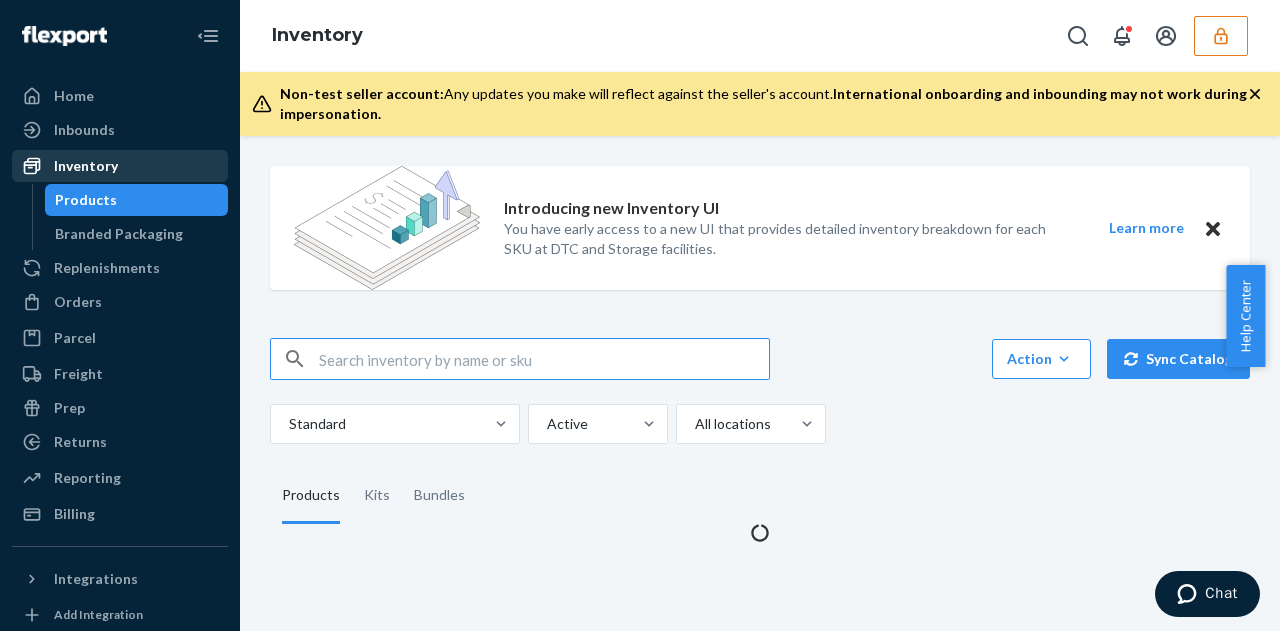 scroll, scrollTop: 0, scrollLeft: 0, axis: both 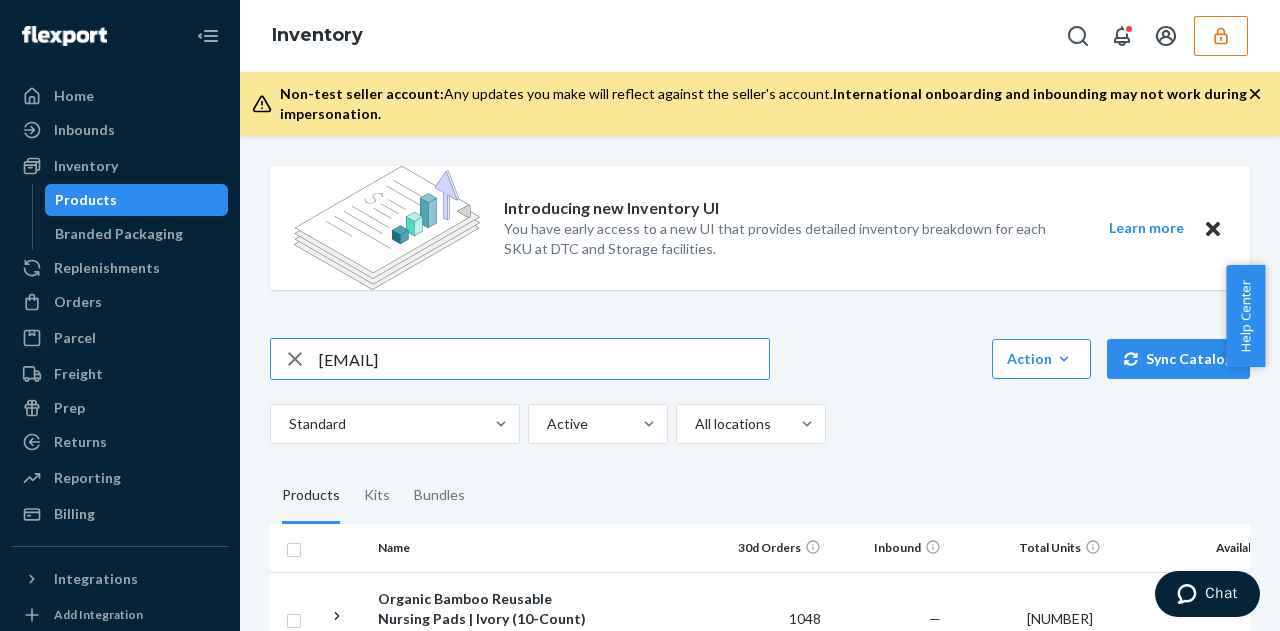 type on "[EMAIL]" 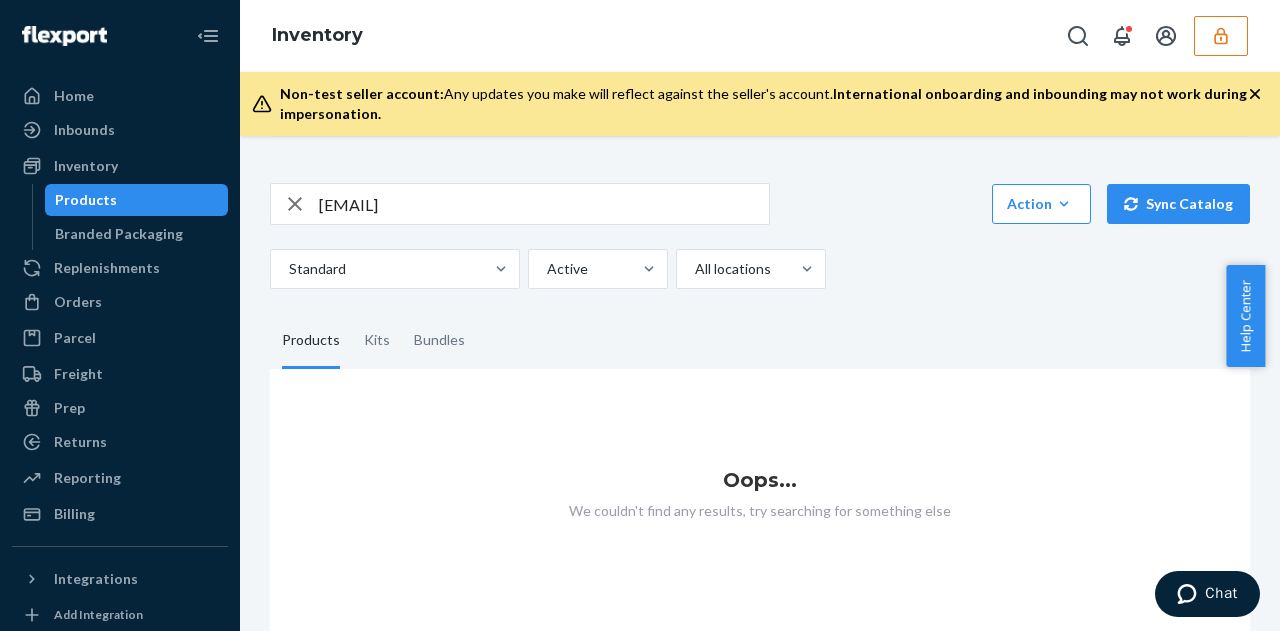 scroll, scrollTop: 297, scrollLeft: 0, axis: vertical 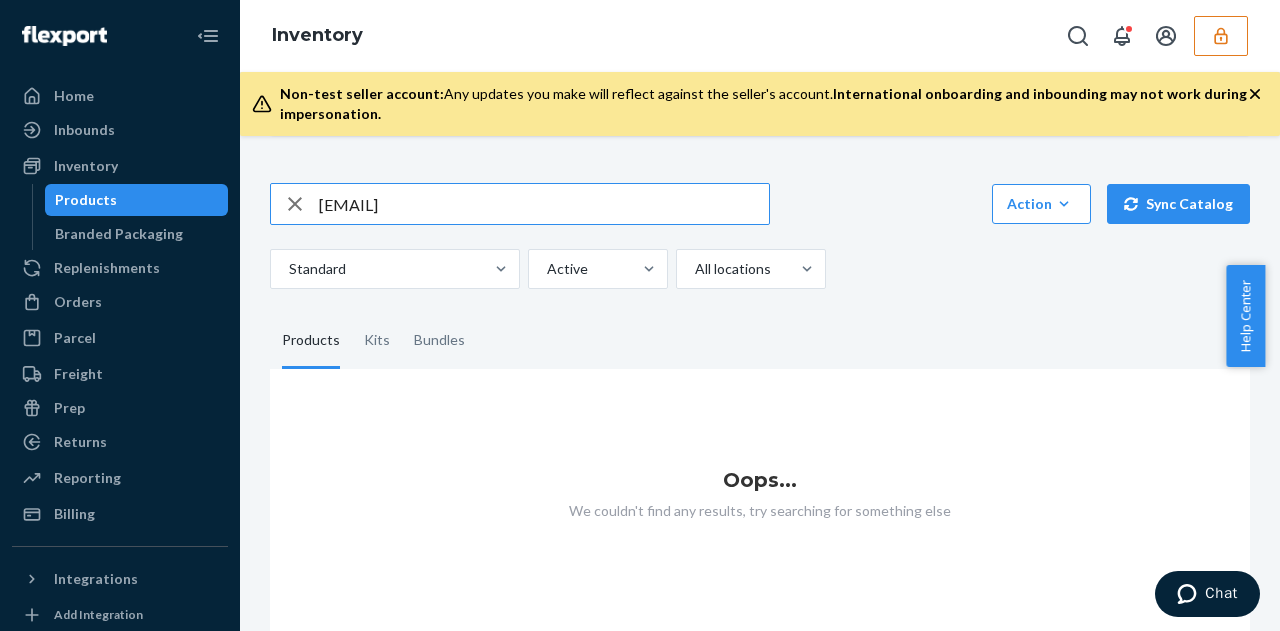 click on "[EMAIL]" at bounding box center (544, 204) 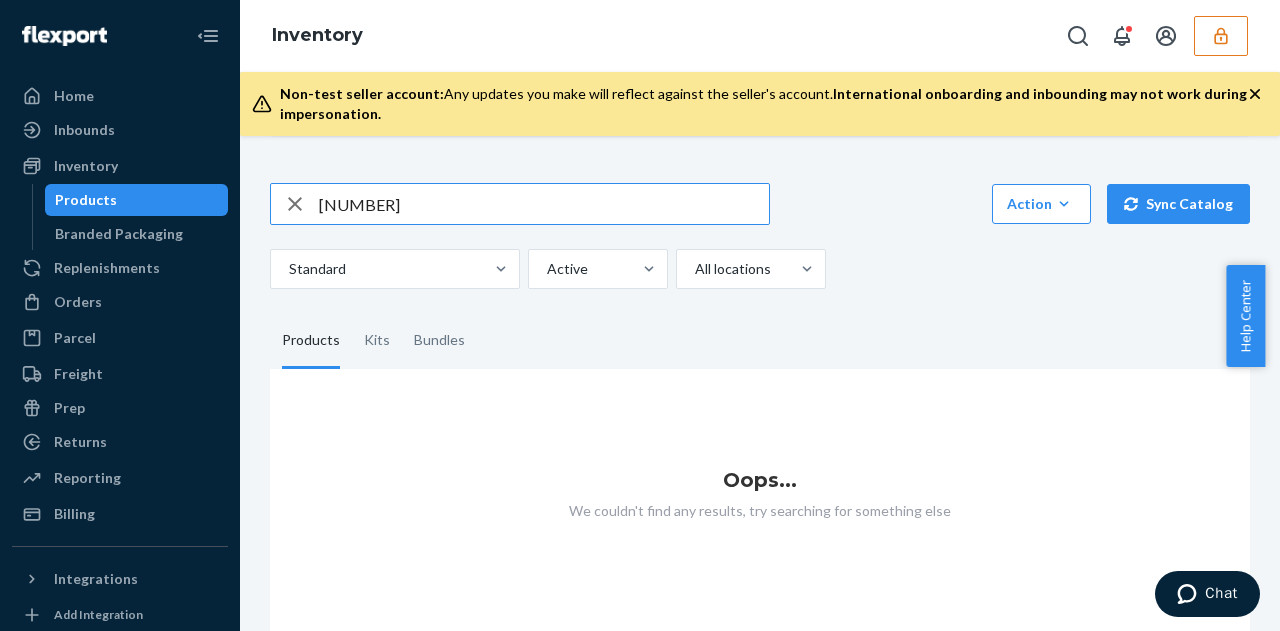 type on "[NUMBER]" 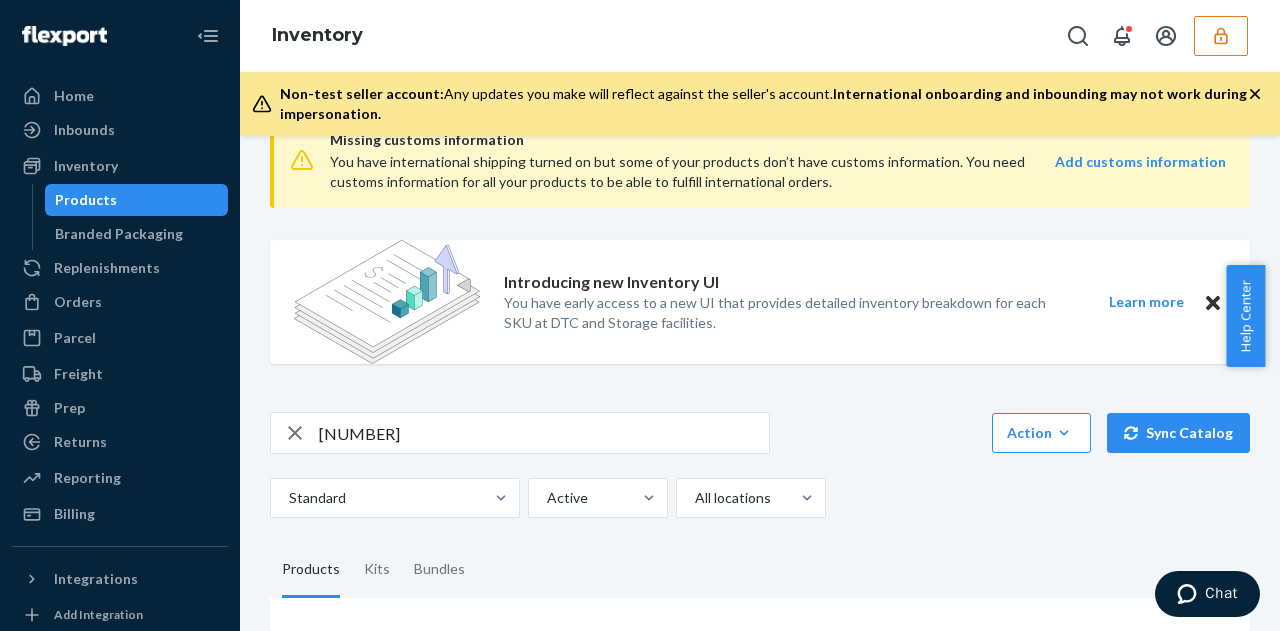 scroll, scrollTop: 297, scrollLeft: 0, axis: vertical 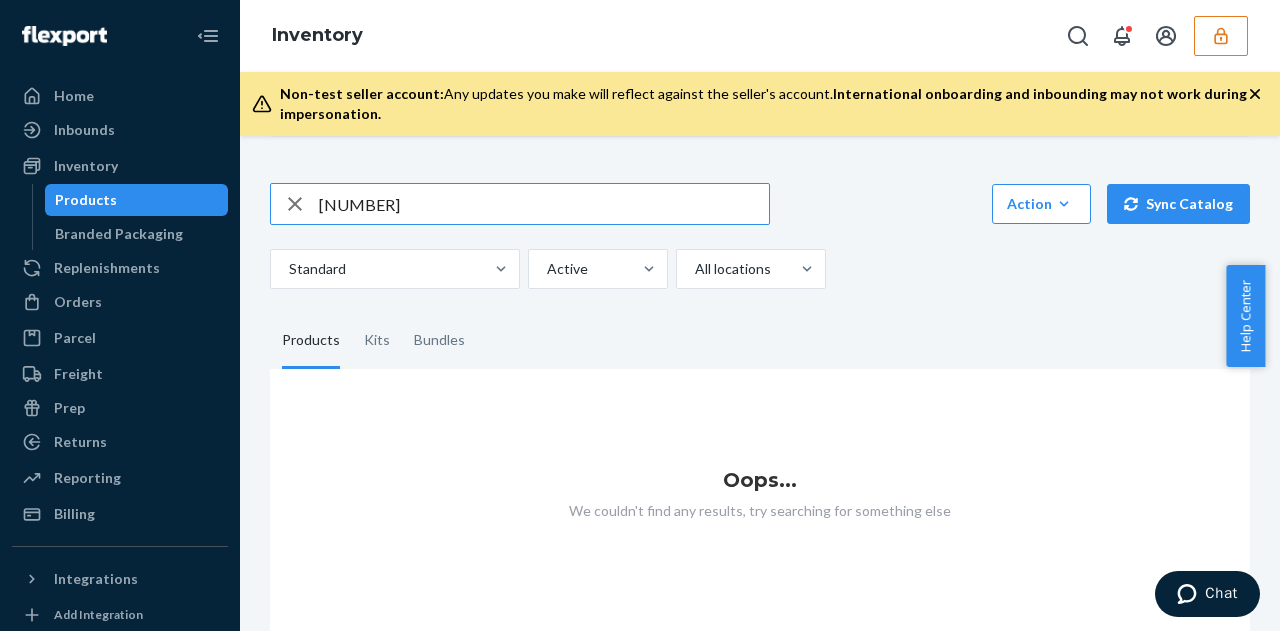click on "[NUMBER]" at bounding box center [544, 204] 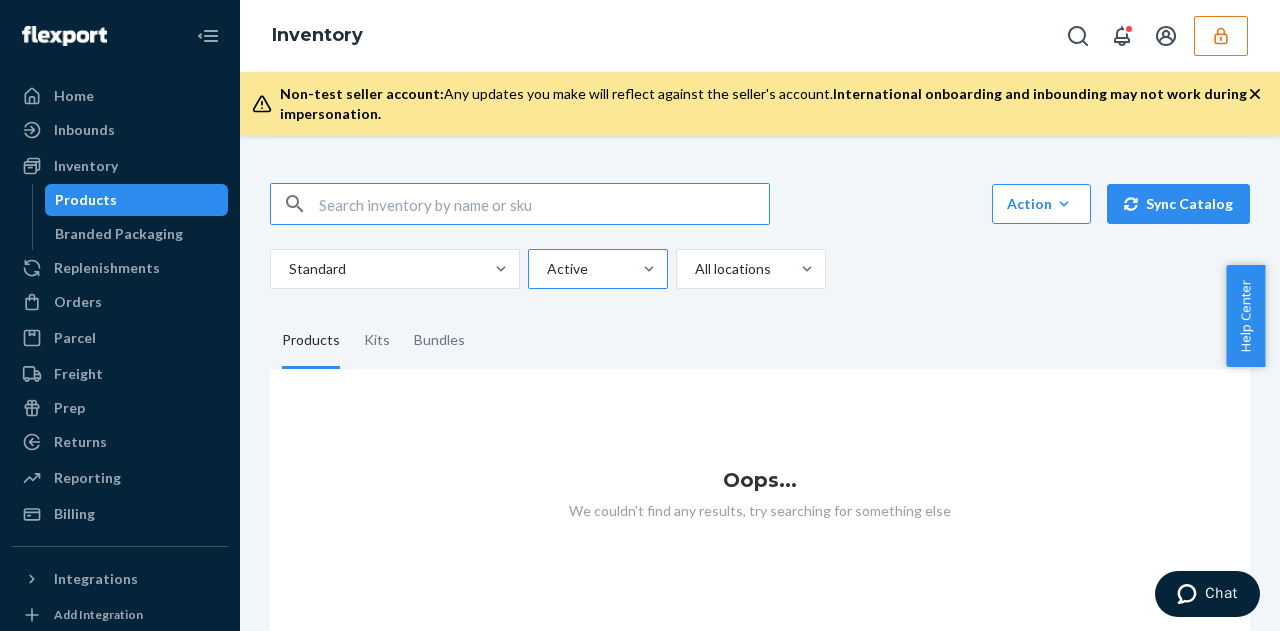 click at bounding box center [596, 269] 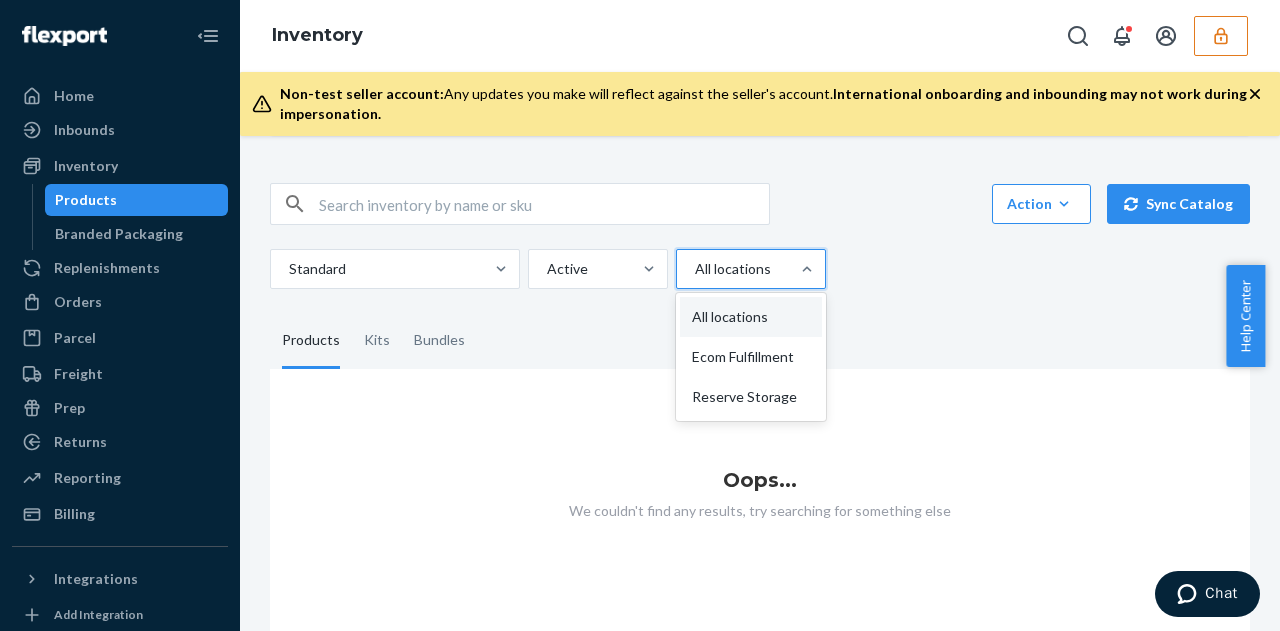 click at bounding box center (749, 269) 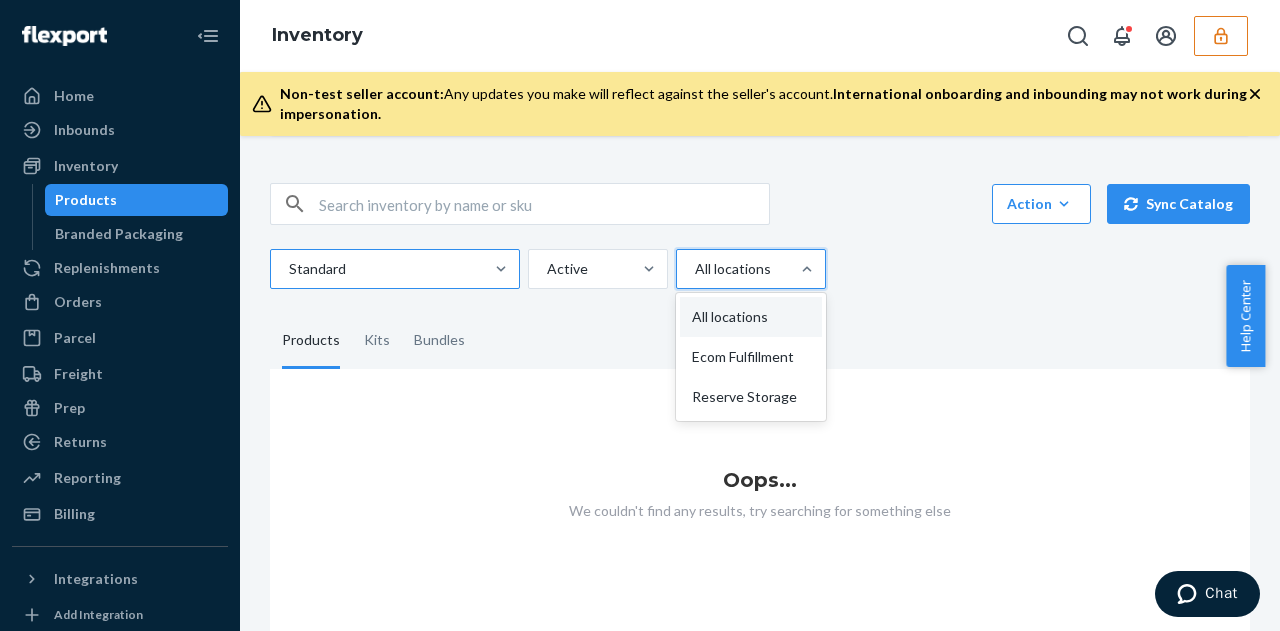 click at bounding box center [393, 269] 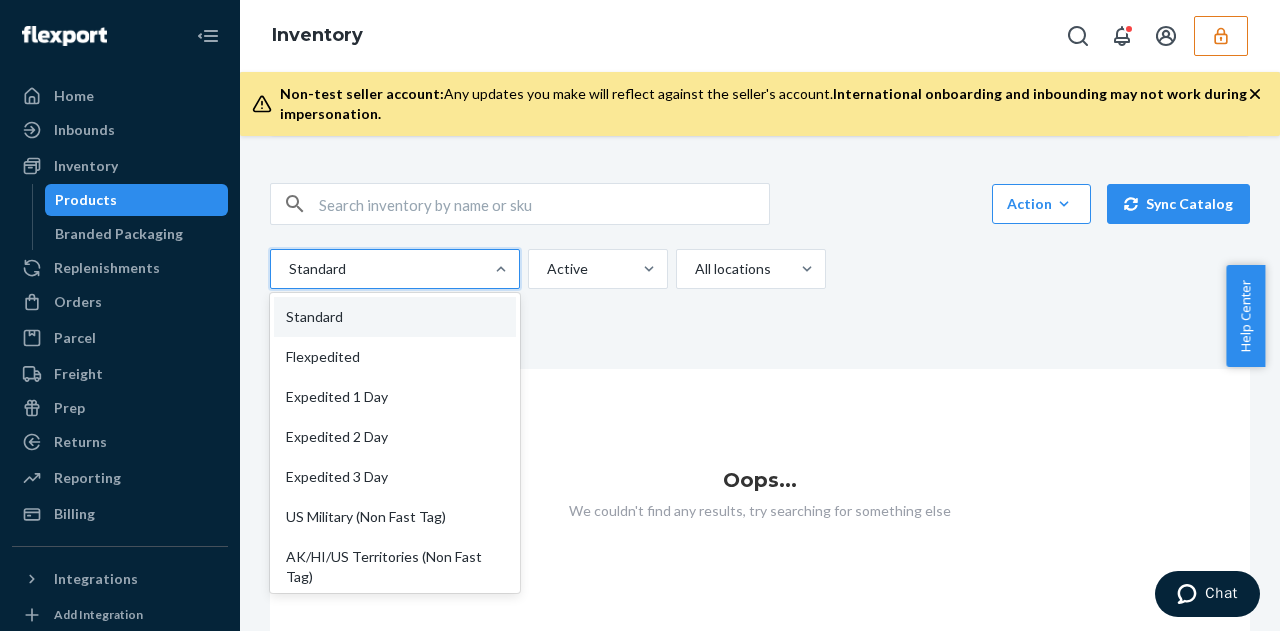 click on "Products Kits Bundles" at bounding box center [760, 341] 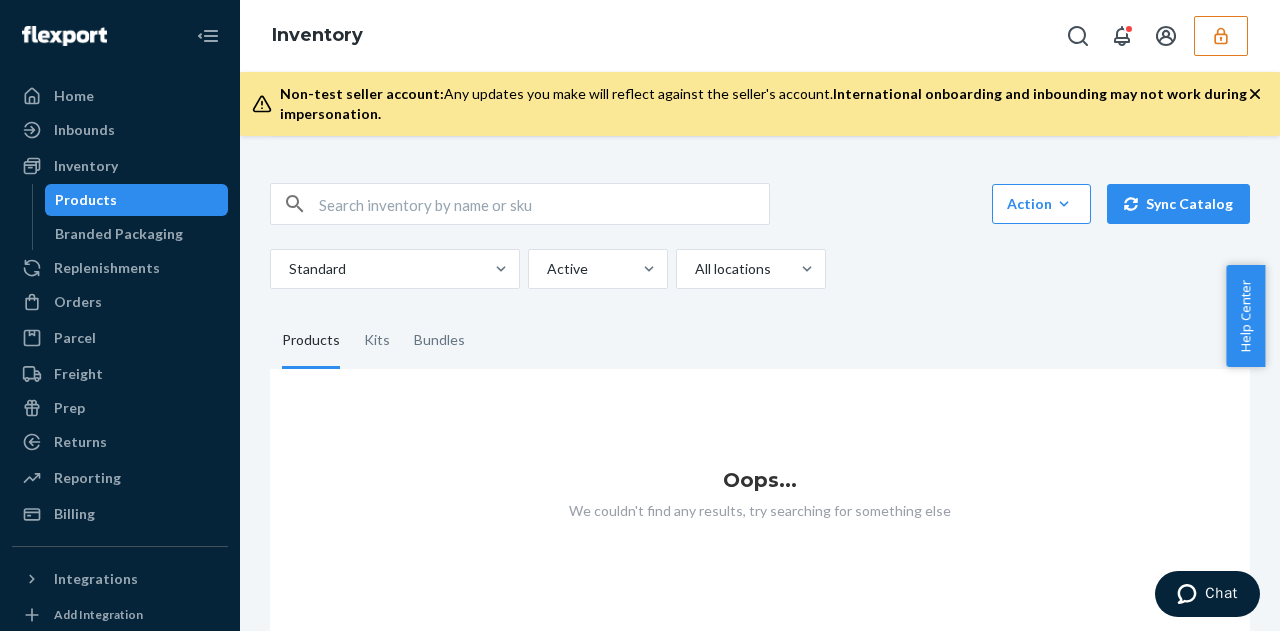 click at bounding box center (544, 204) 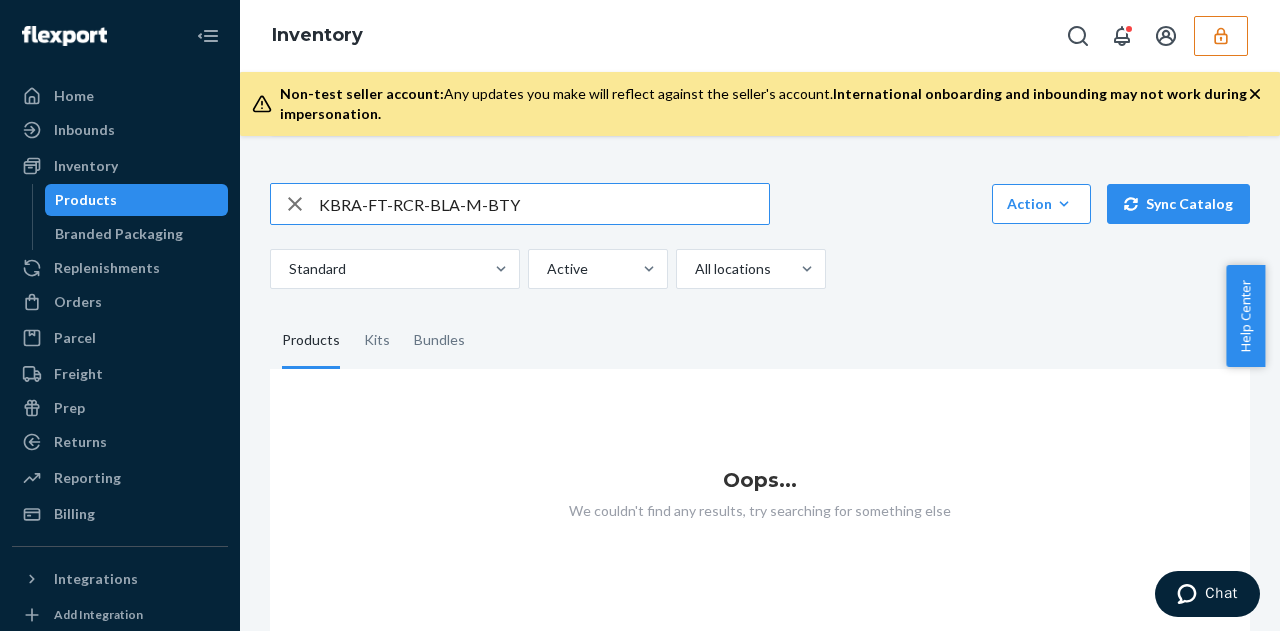 type on "KBRA-FT-RCR-BLA-M-BTY" 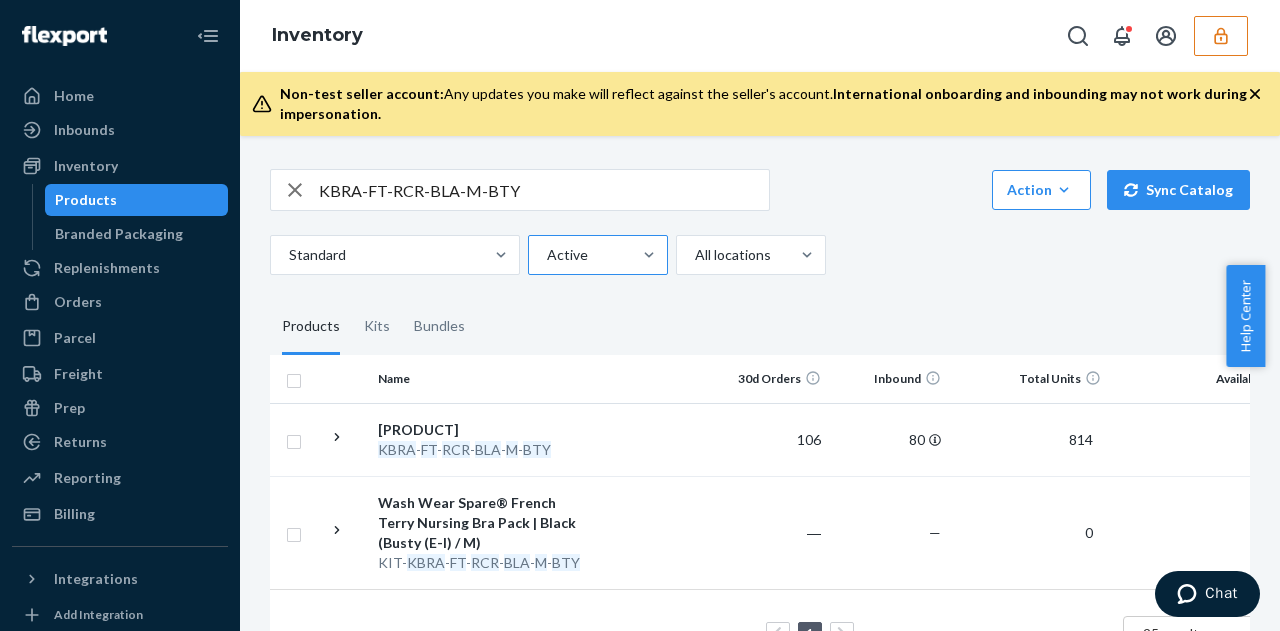 scroll, scrollTop: 417, scrollLeft: 0, axis: vertical 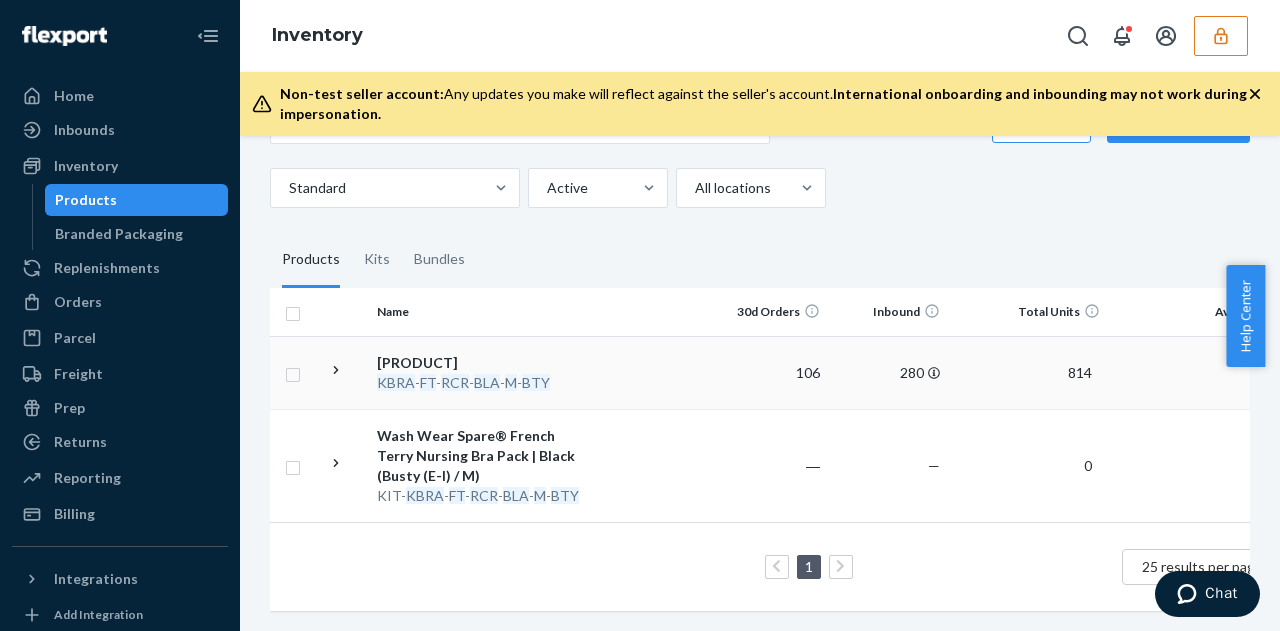 click 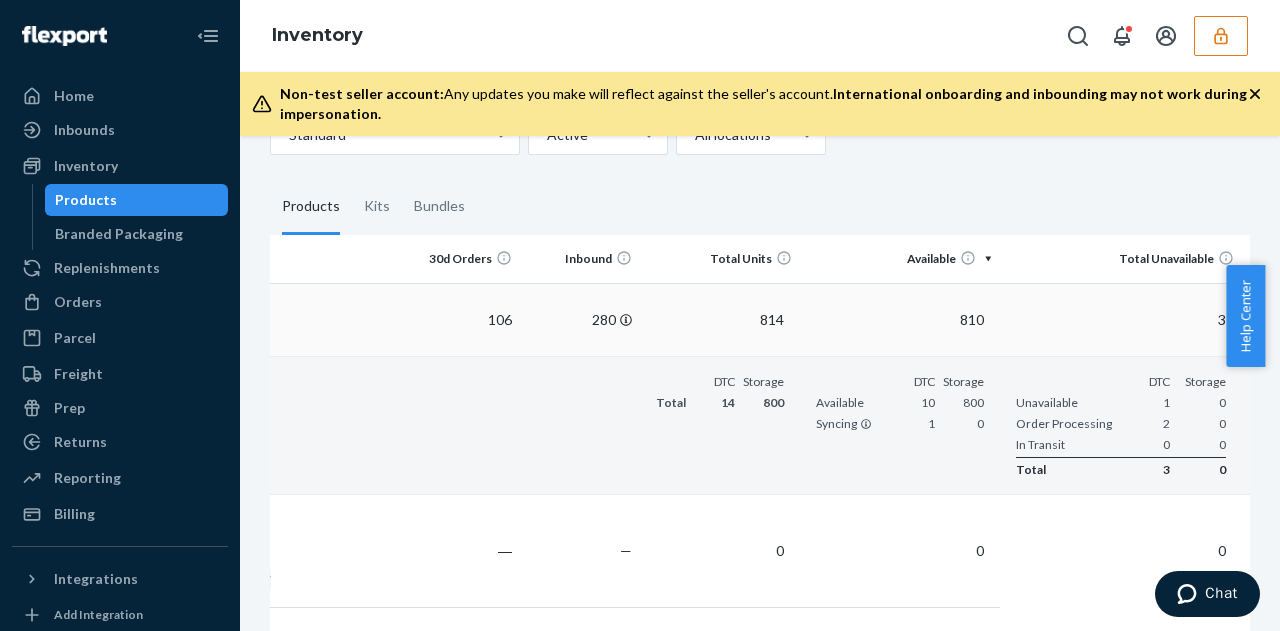 scroll, scrollTop: 0, scrollLeft: 0, axis: both 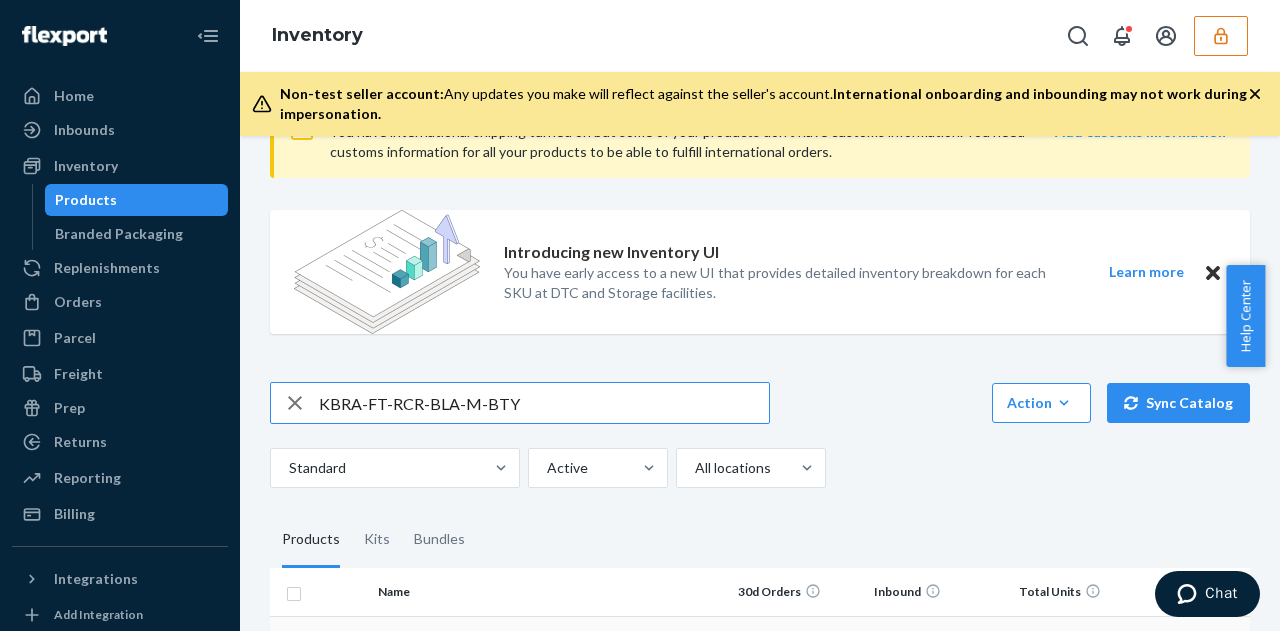 click on "KBRA-FT-RCR-BLA-M-BTY" at bounding box center [544, 403] 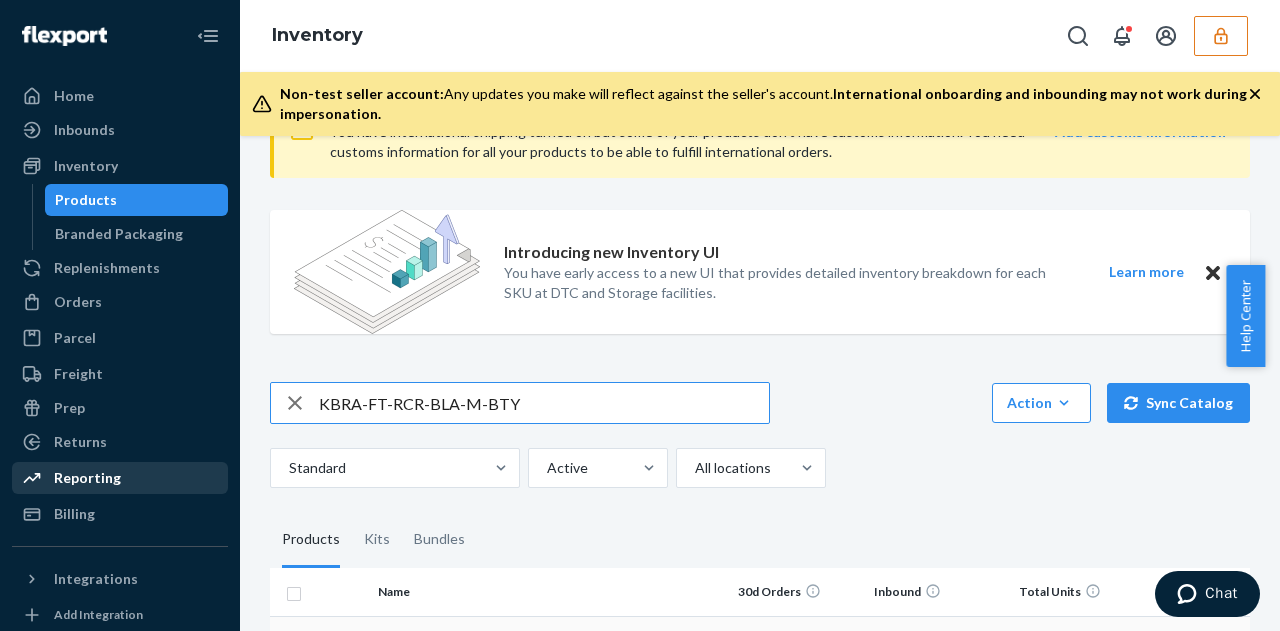scroll, scrollTop: 250, scrollLeft: 0, axis: vertical 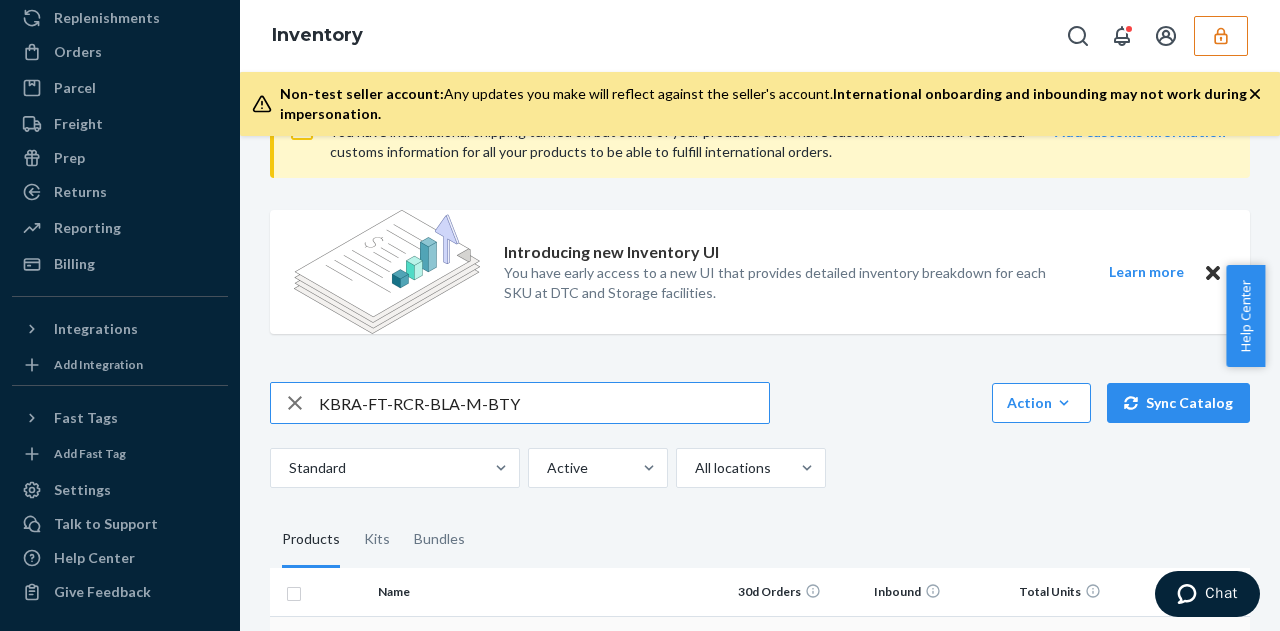 click on "KBRA-FT-RCR-BLA-M-BTY" at bounding box center [544, 403] 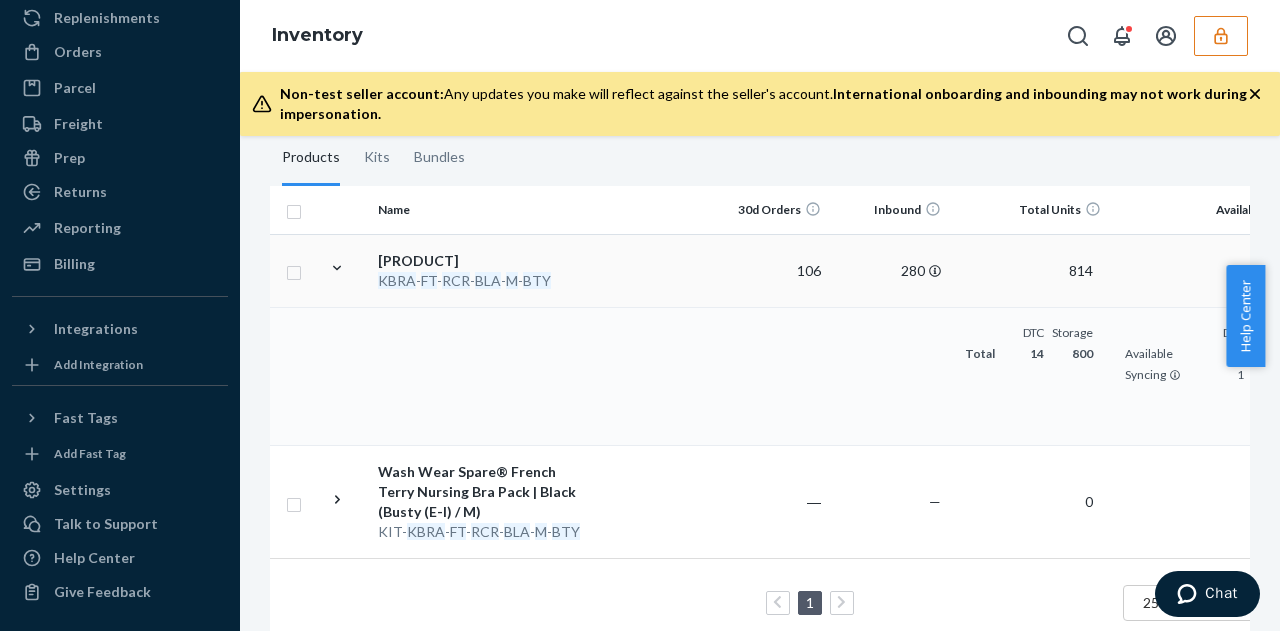 scroll, scrollTop: 554, scrollLeft: 0, axis: vertical 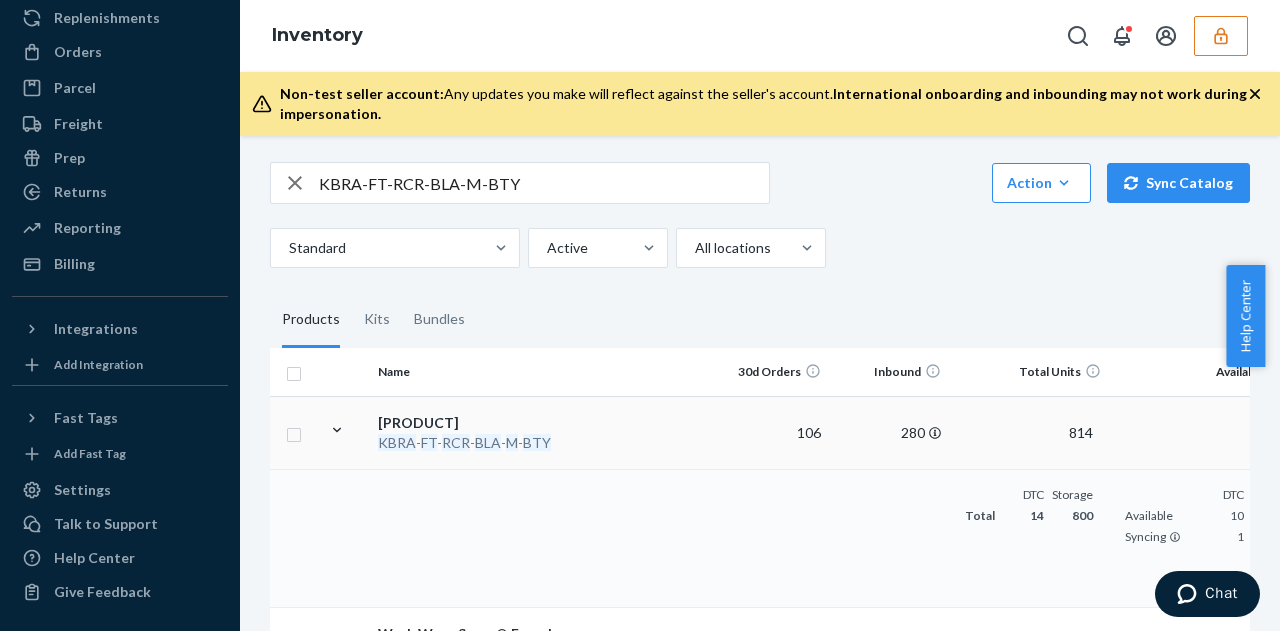 click 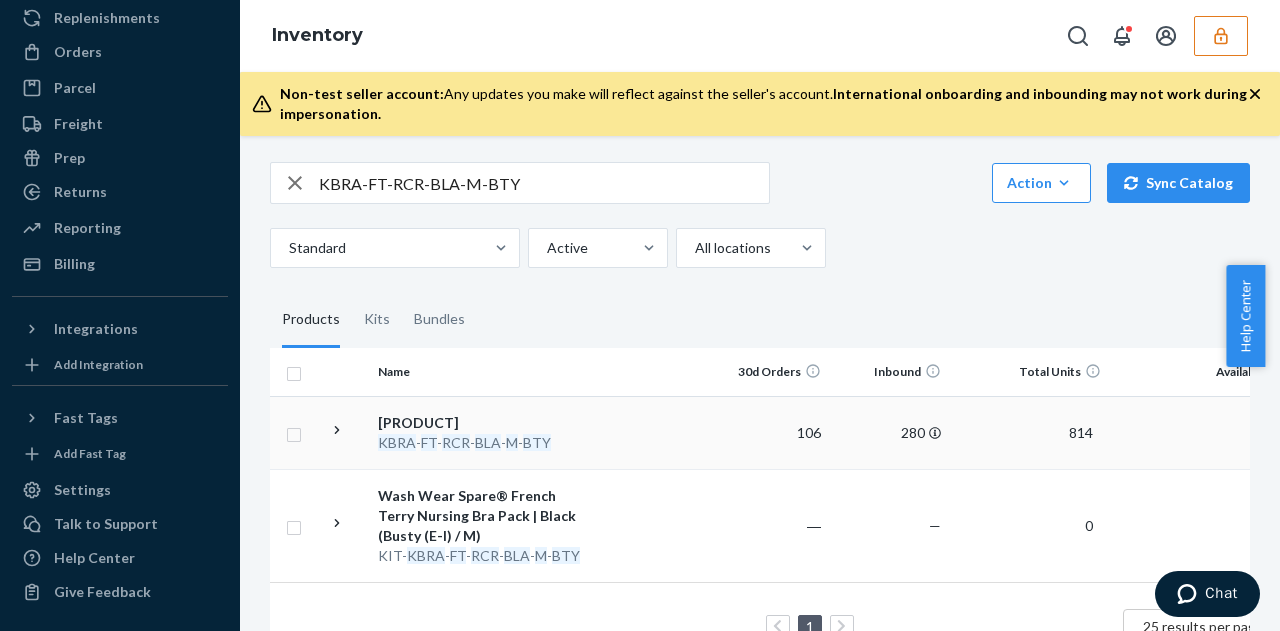 click 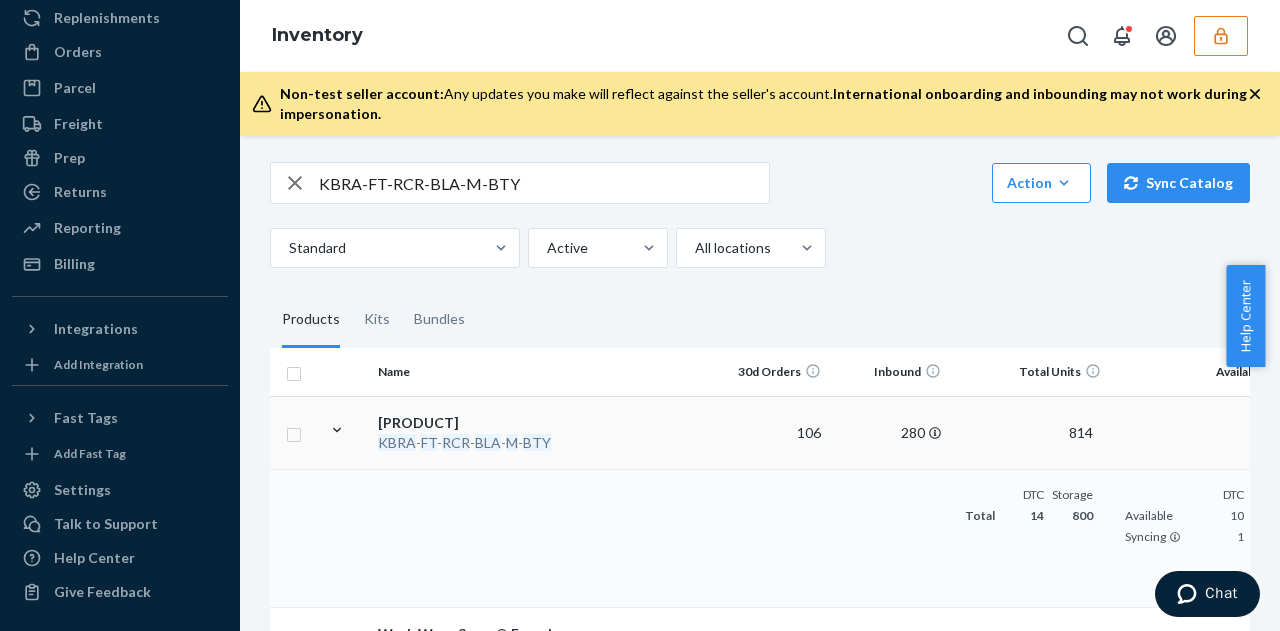 click 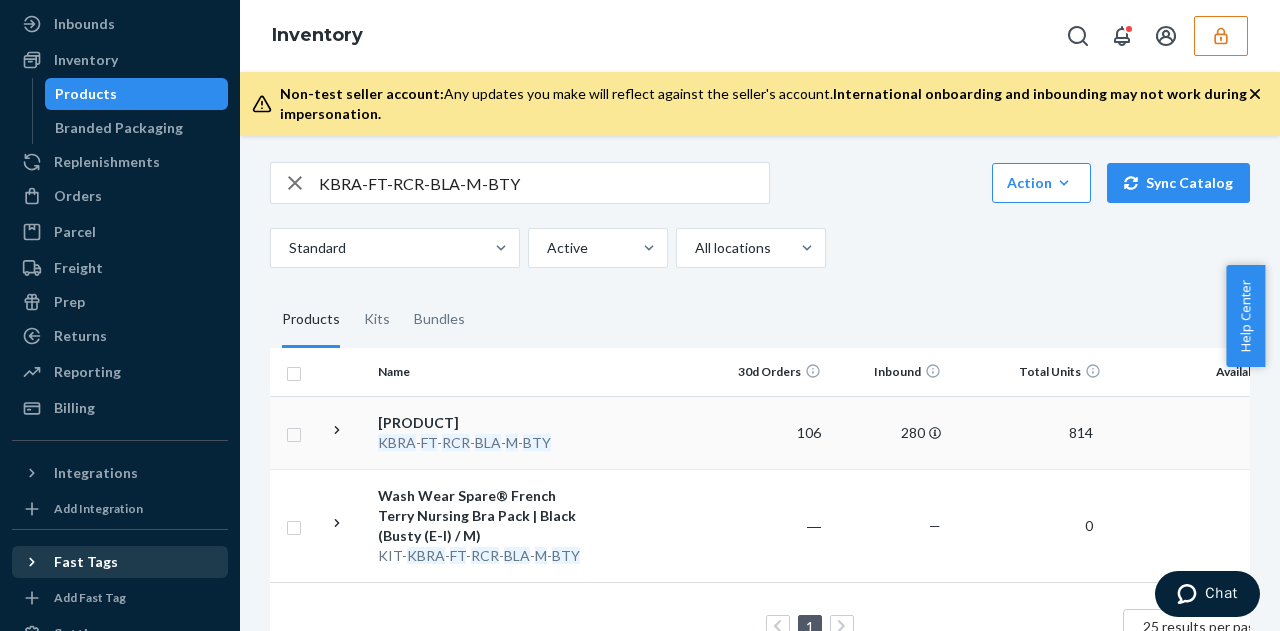 scroll, scrollTop: 0, scrollLeft: 0, axis: both 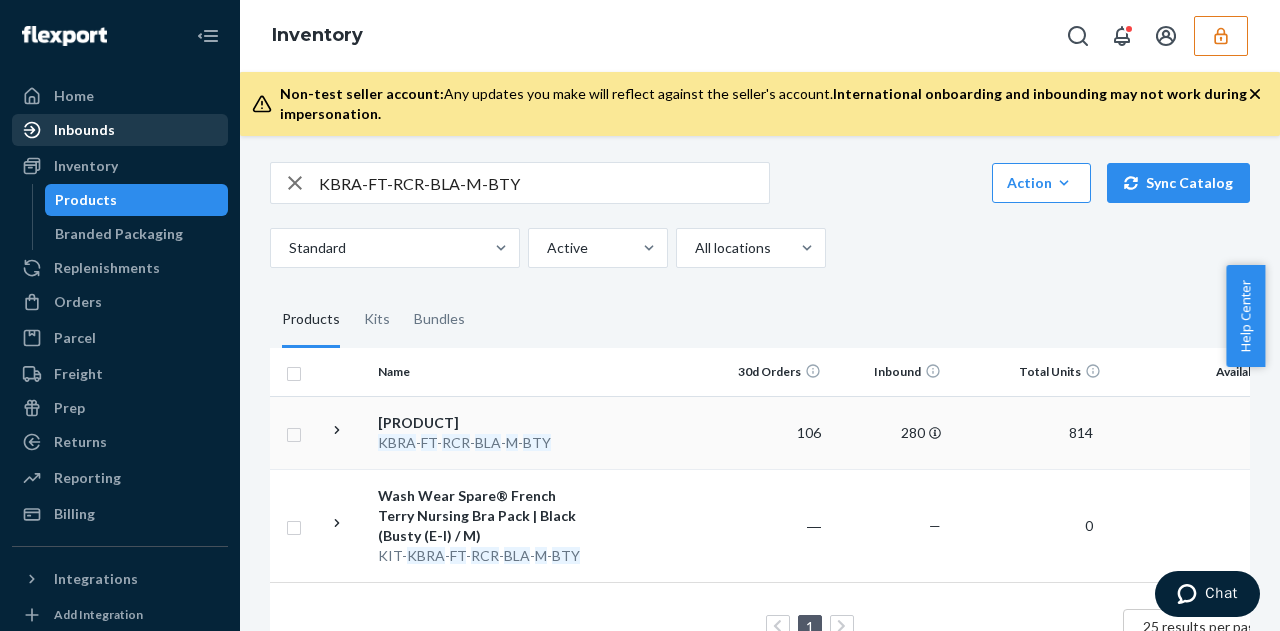 click on "Inbounds" at bounding box center (84, 130) 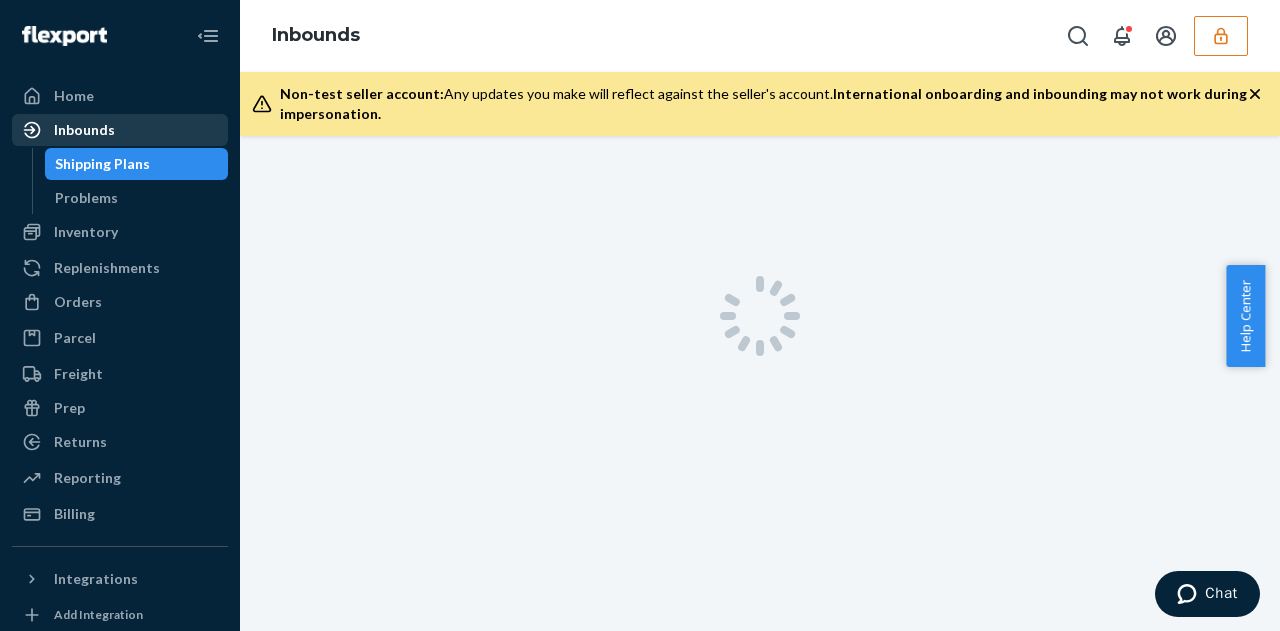 scroll, scrollTop: 0, scrollLeft: 0, axis: both 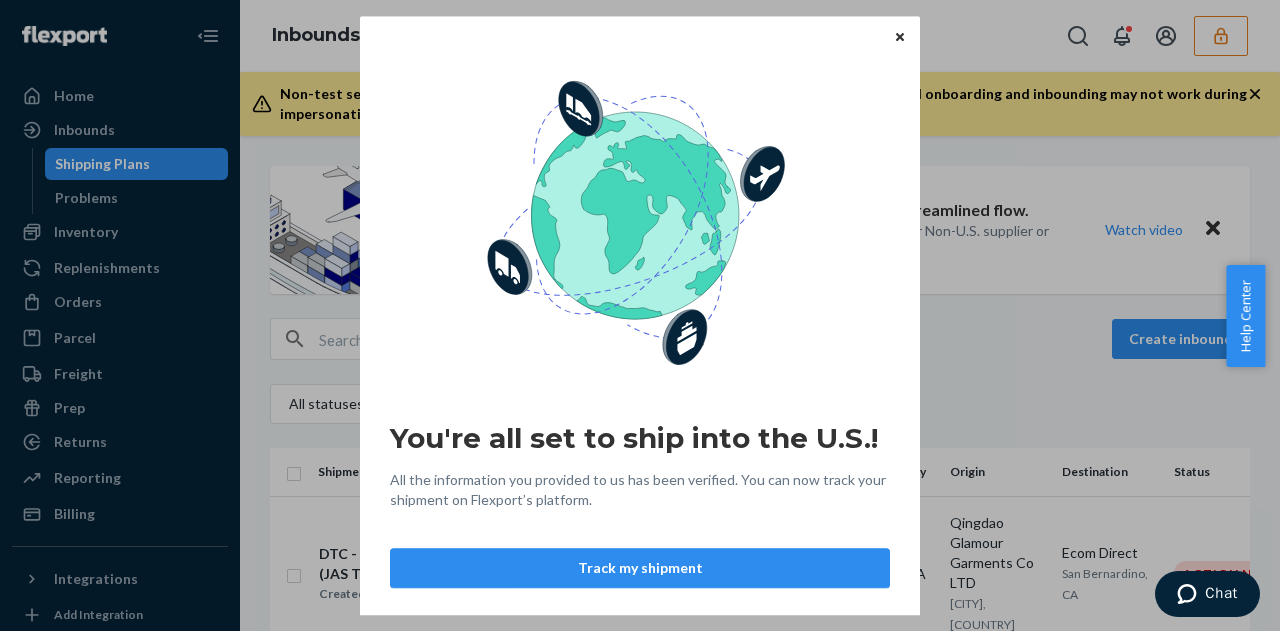 click at bounding box center (900, 37) 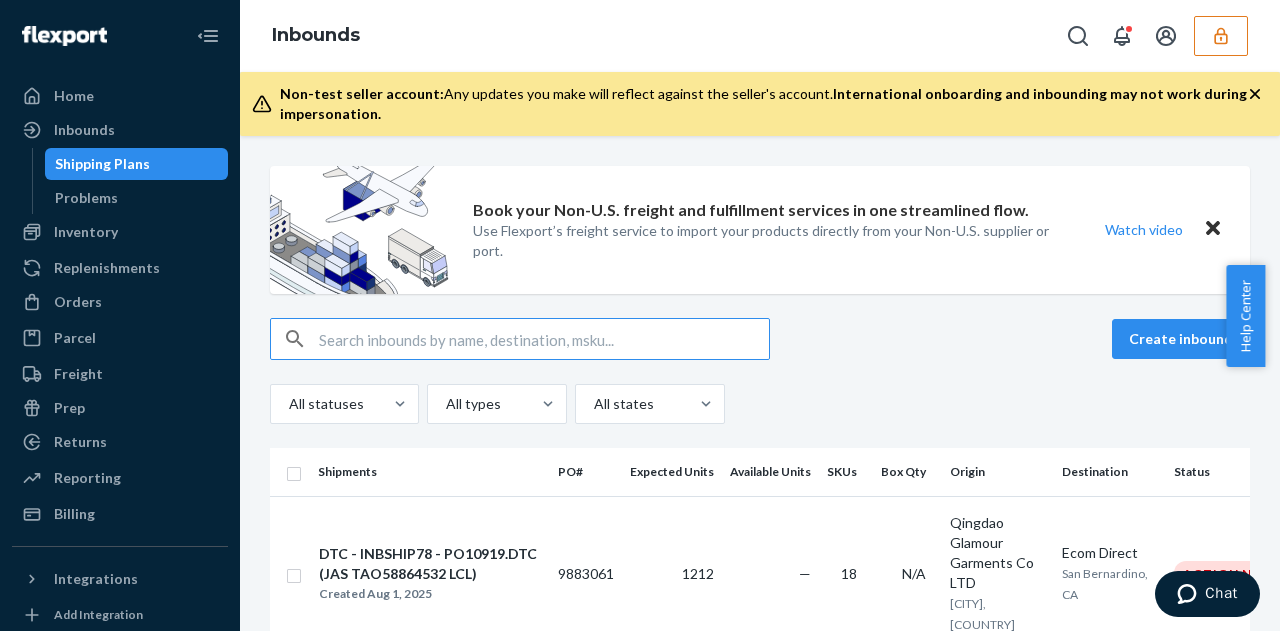 paste on "KBRA-FT-RCR-BLA-M-BTY" 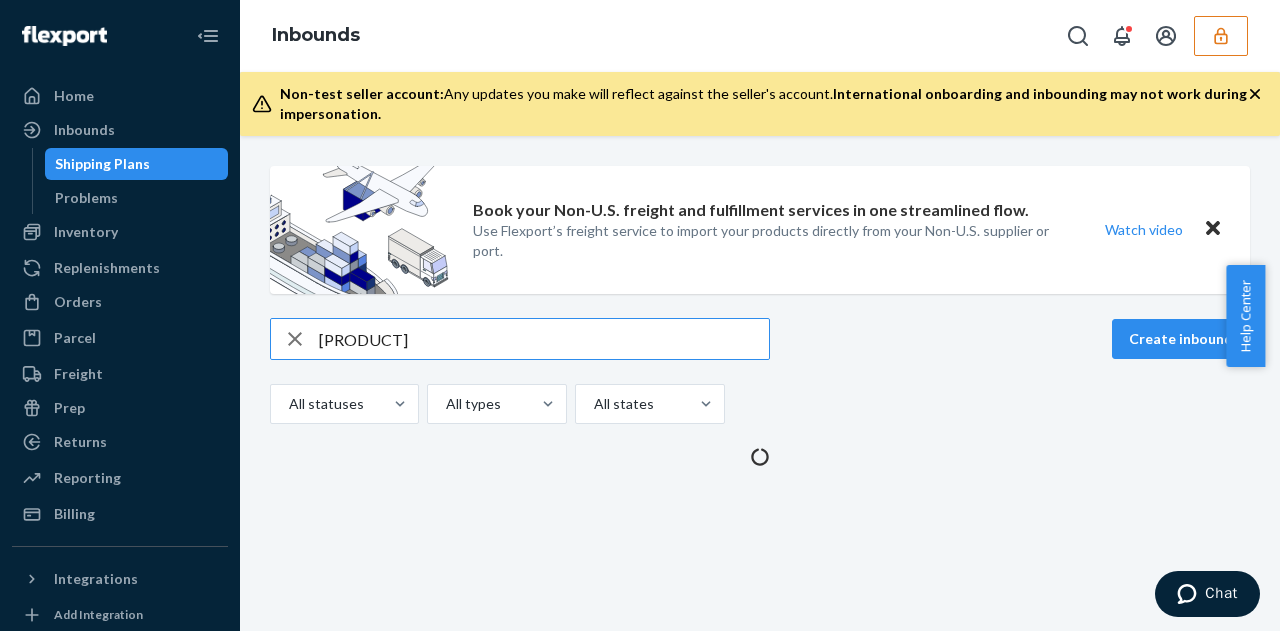 scroll, scrollTop: 0, scrollLeft: 0, axis: both 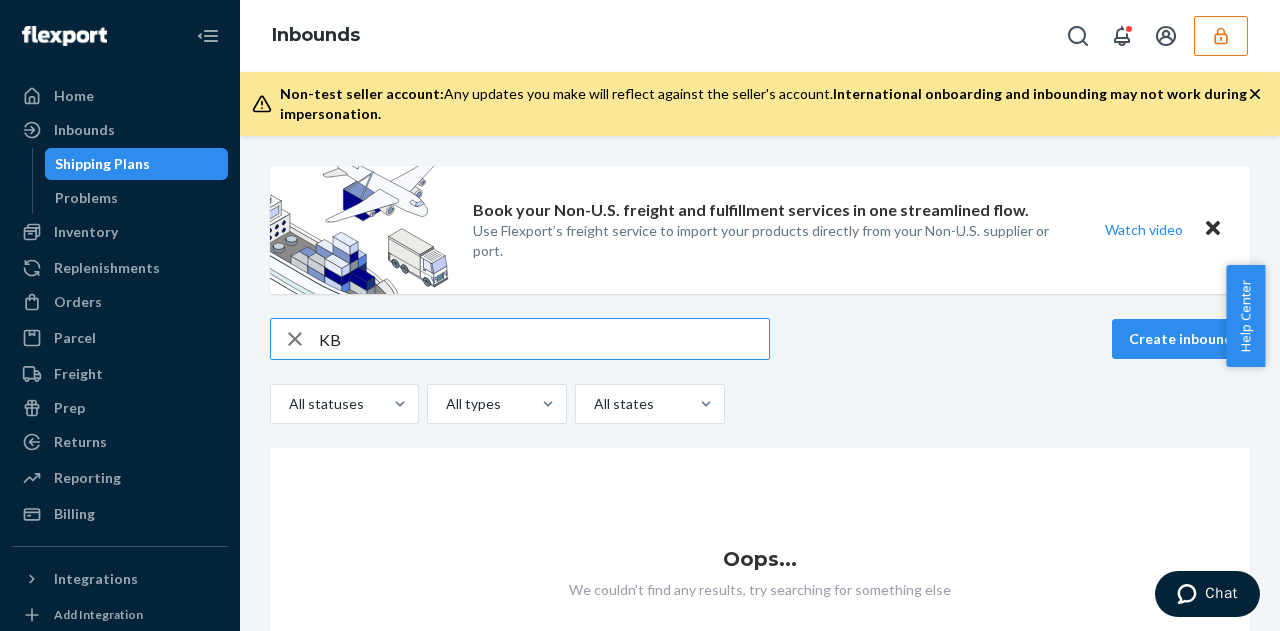 type on "K" 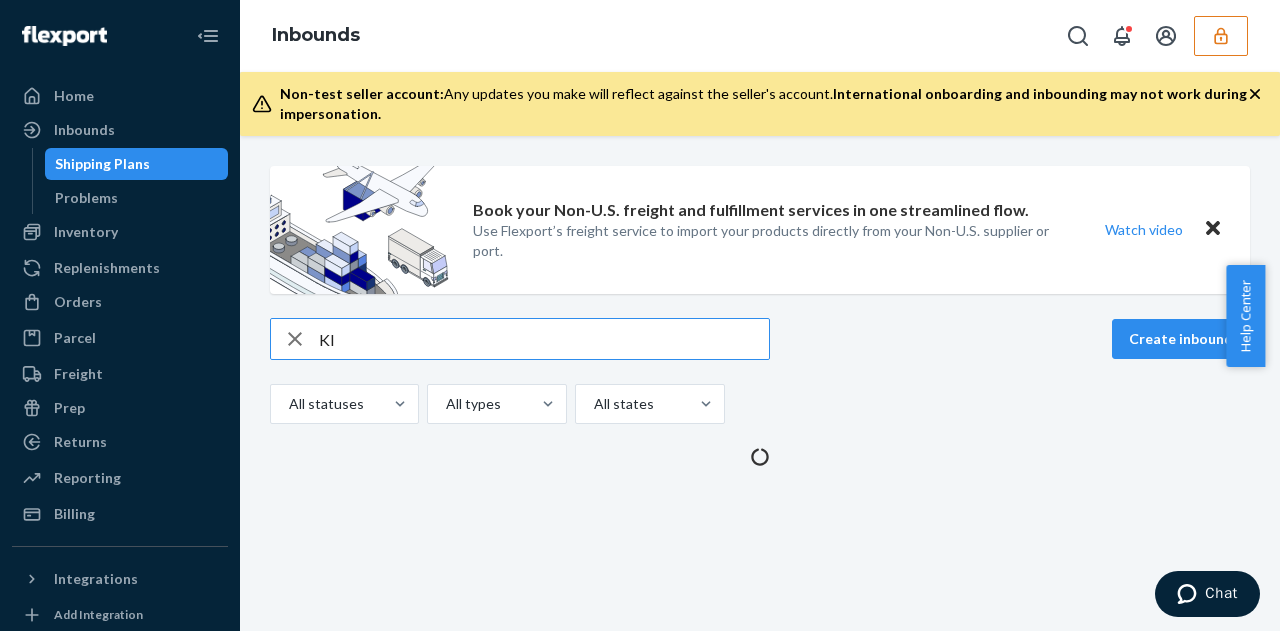 type on "K" 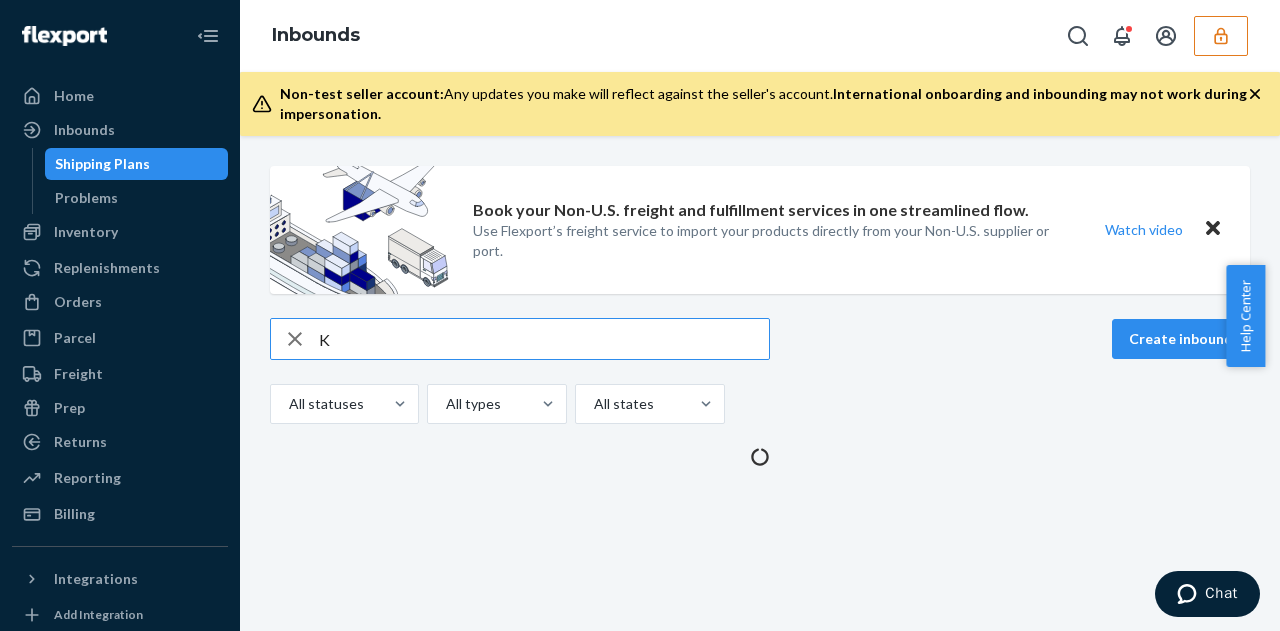 type 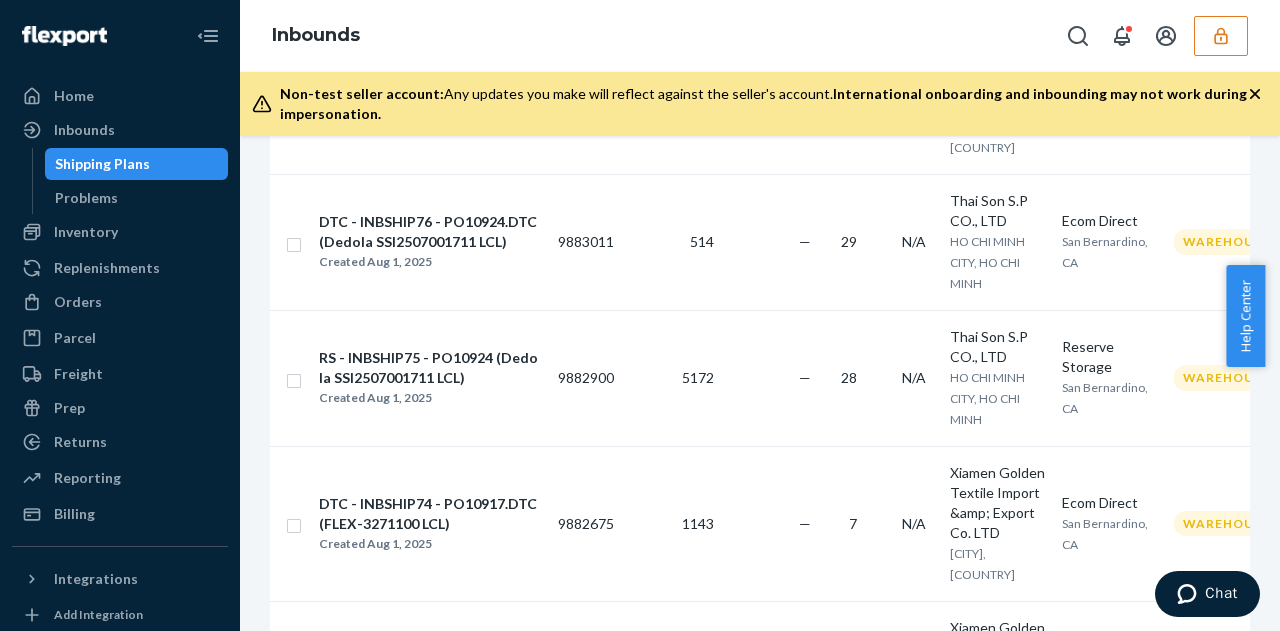 scroll, scrollTop: 0, scrollLeft: 0, axis: both 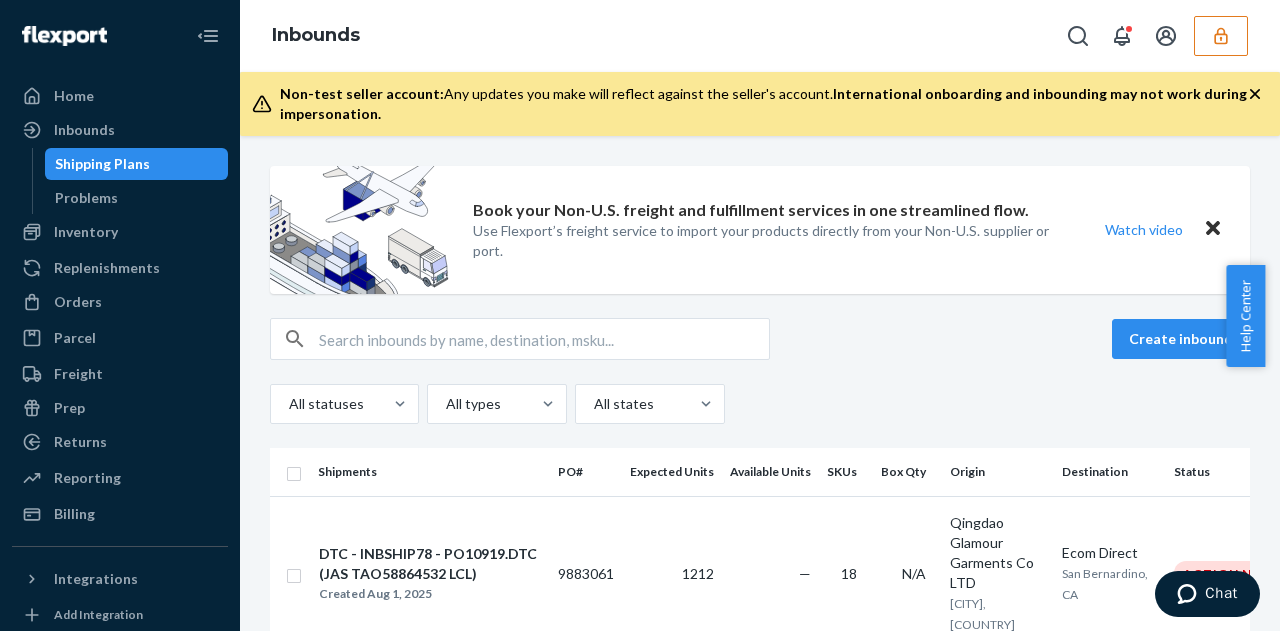 click on "Inbounds" at bounding box center [760, 36] 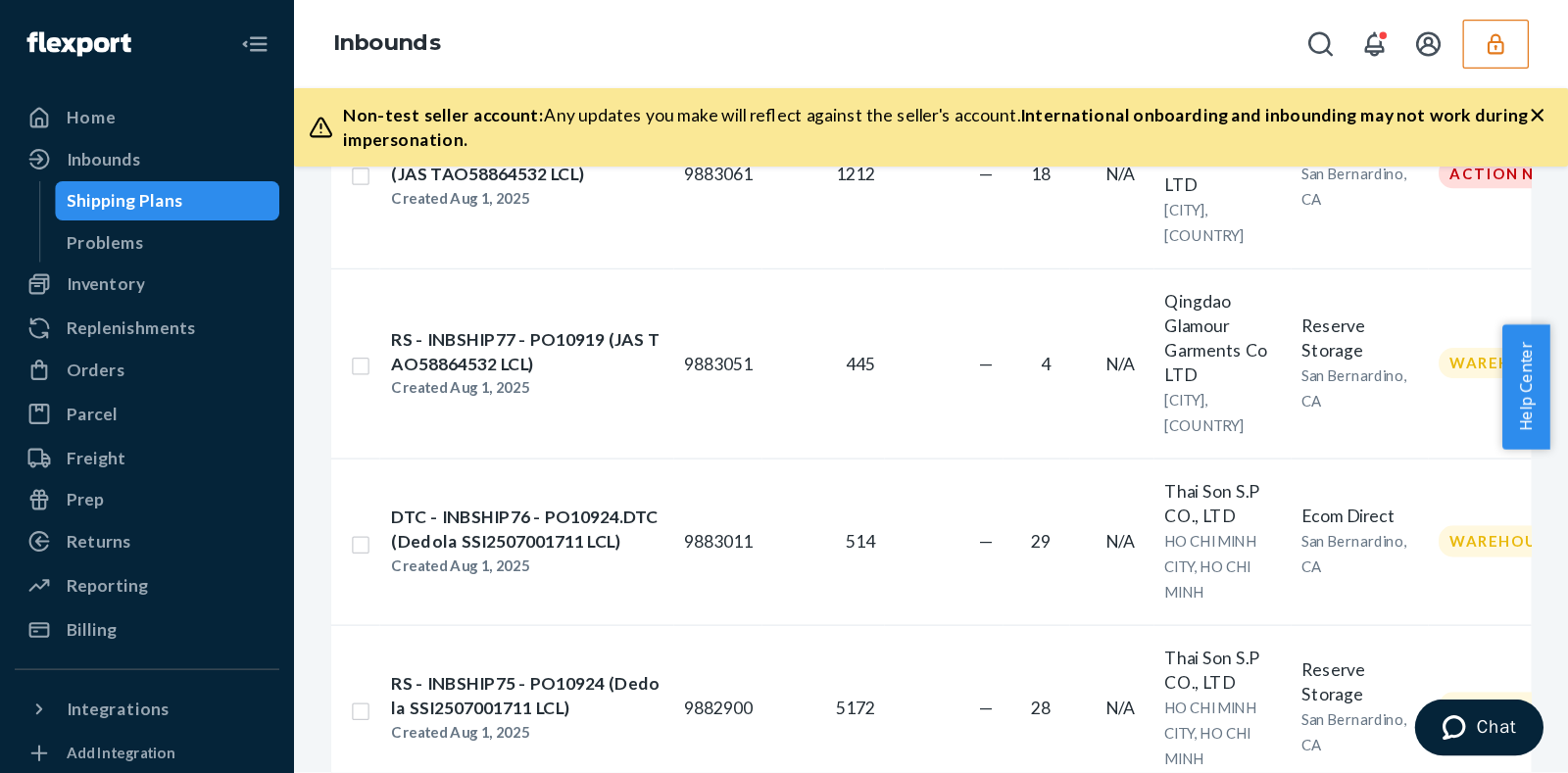 scroll, scrollTop: 0, scrollLeft: 0, axis: both 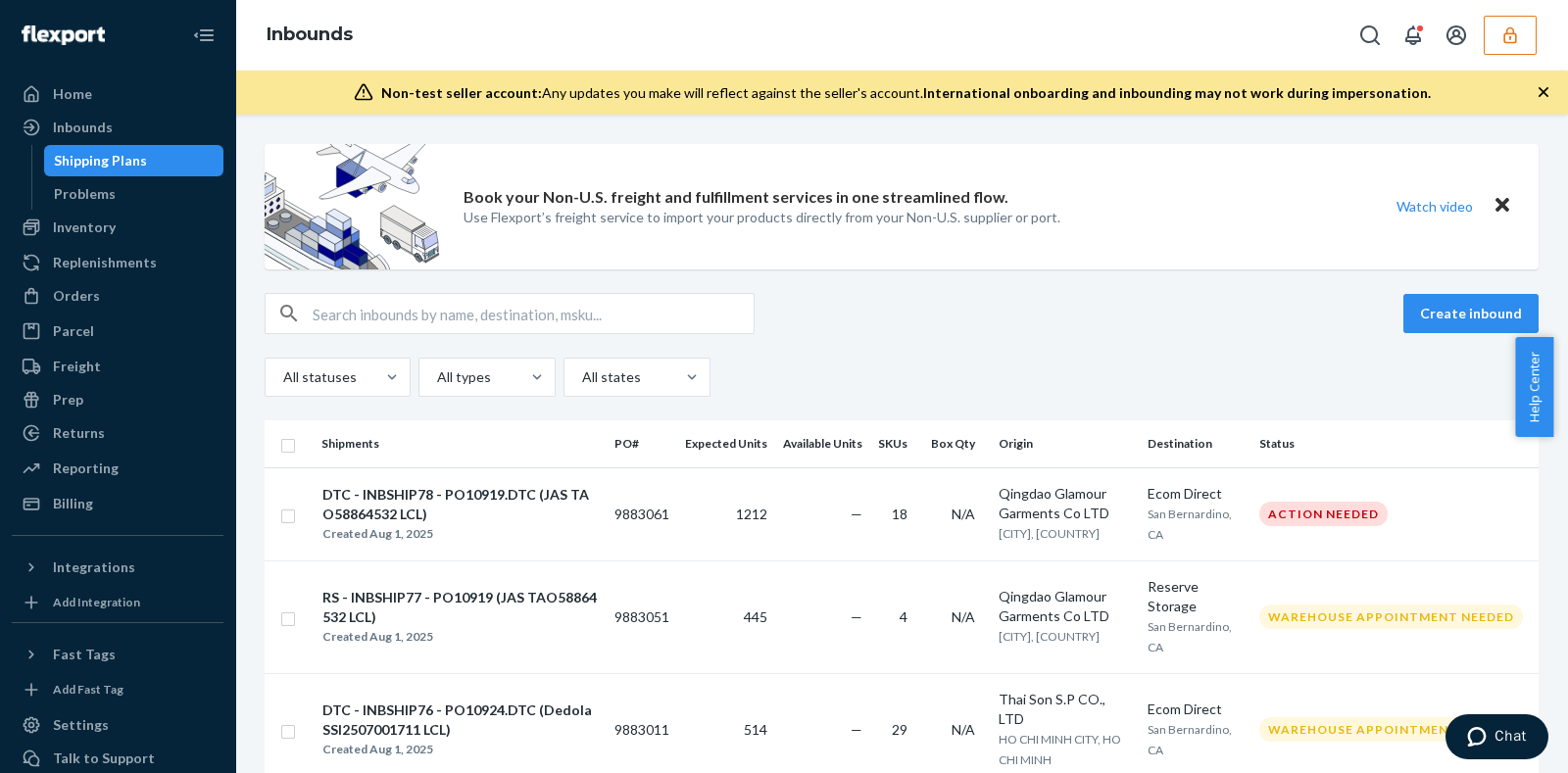 drag, startPoint x: 1253, startPoint y: 2, endPoint x: 968, endPoint y: 39, distance: 287.3917 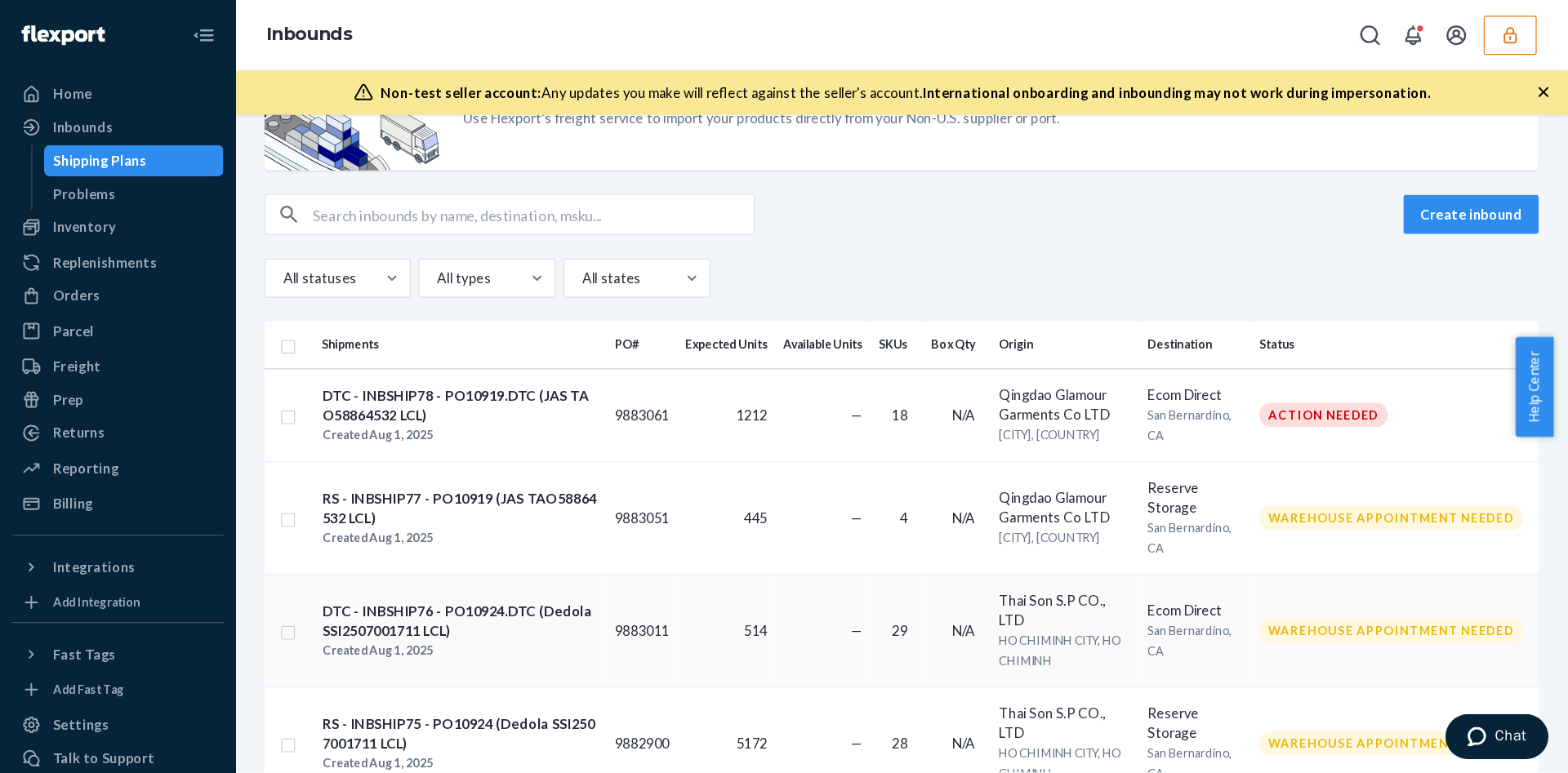 scroll, scrollTop: 0, scrollLeft: 0, axis: both 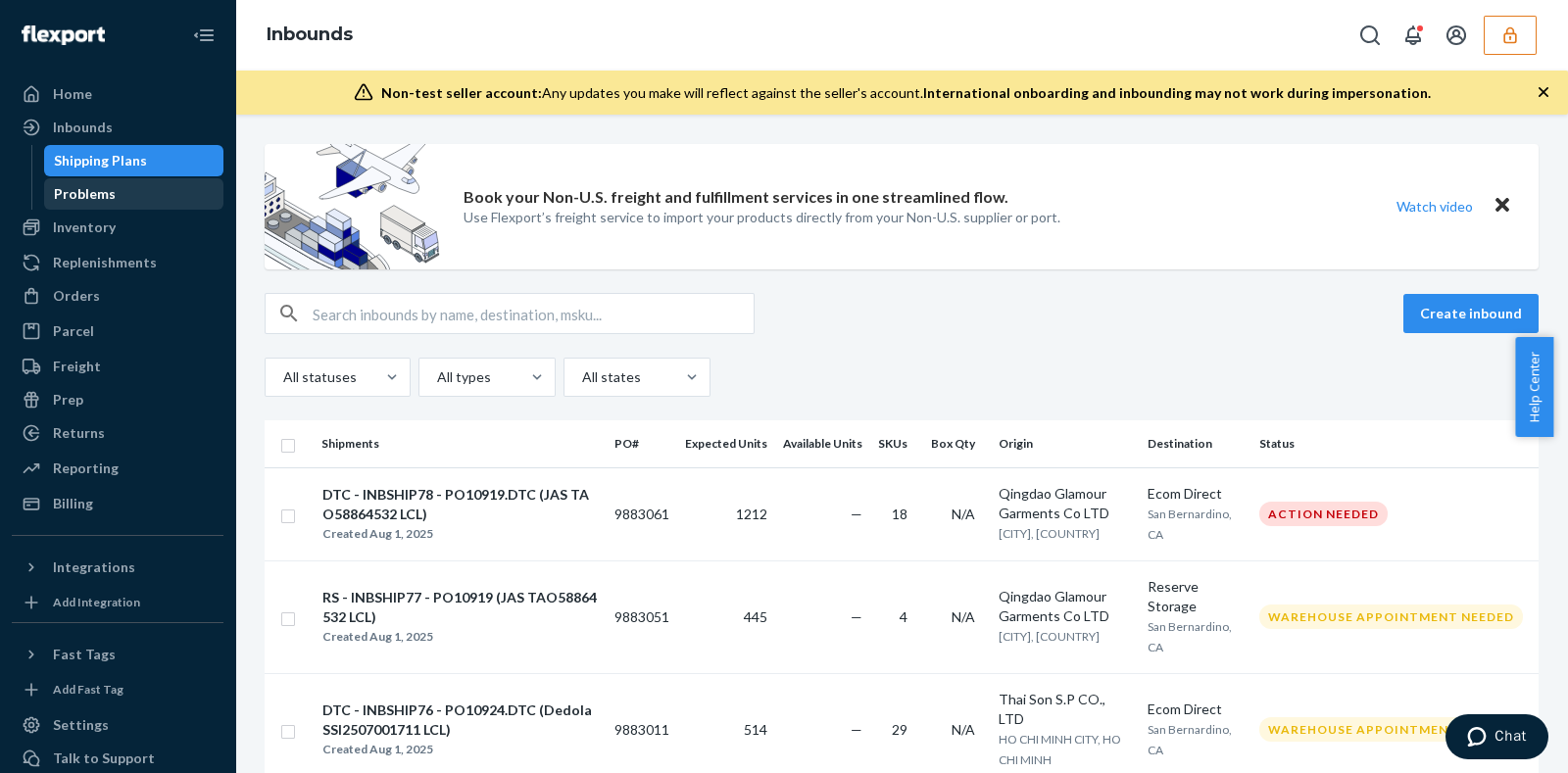 click on "Problems" at bounding box center (134, 194) 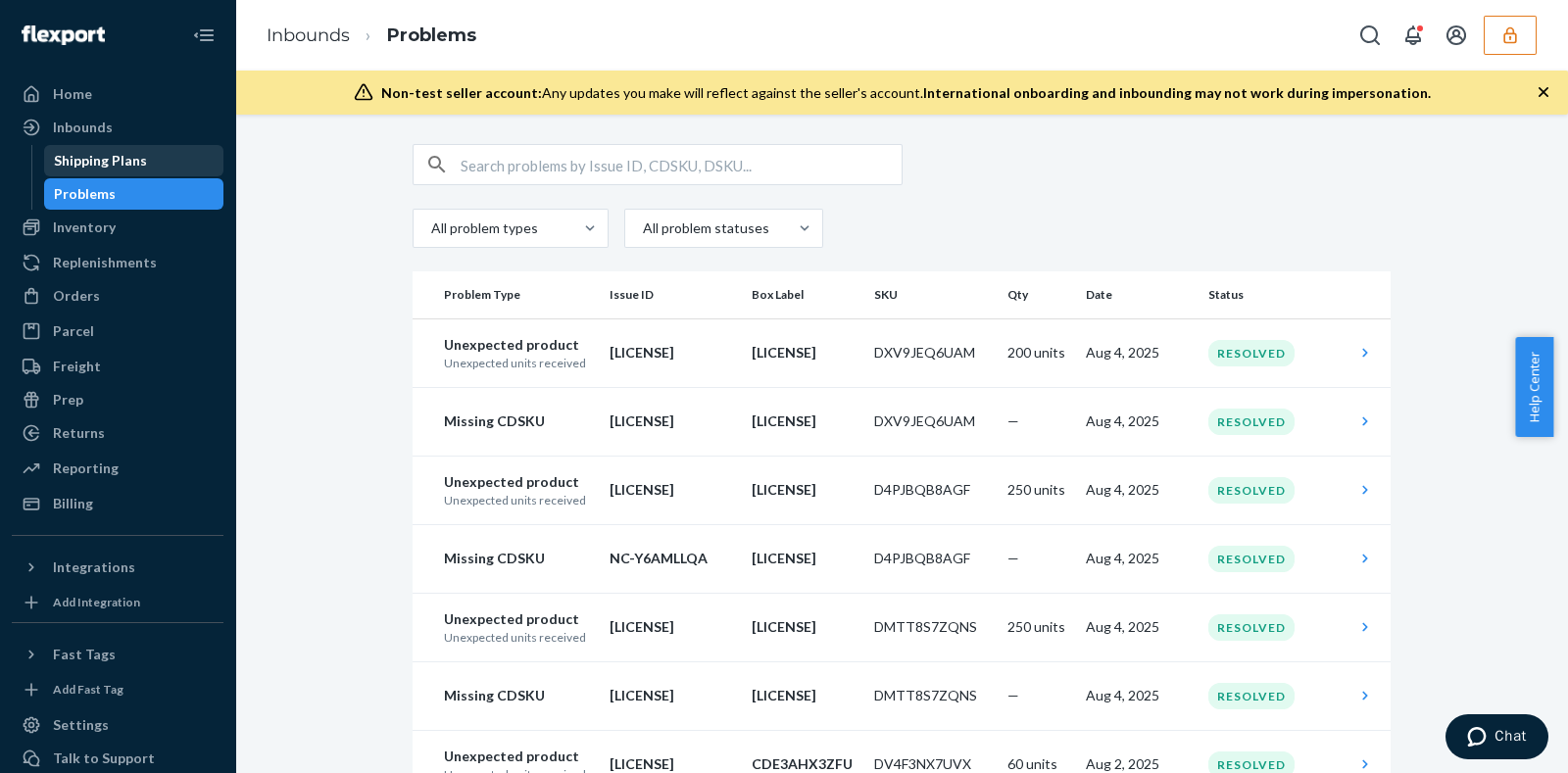click on "Shipping Plans" at bounding box center (100, 161) 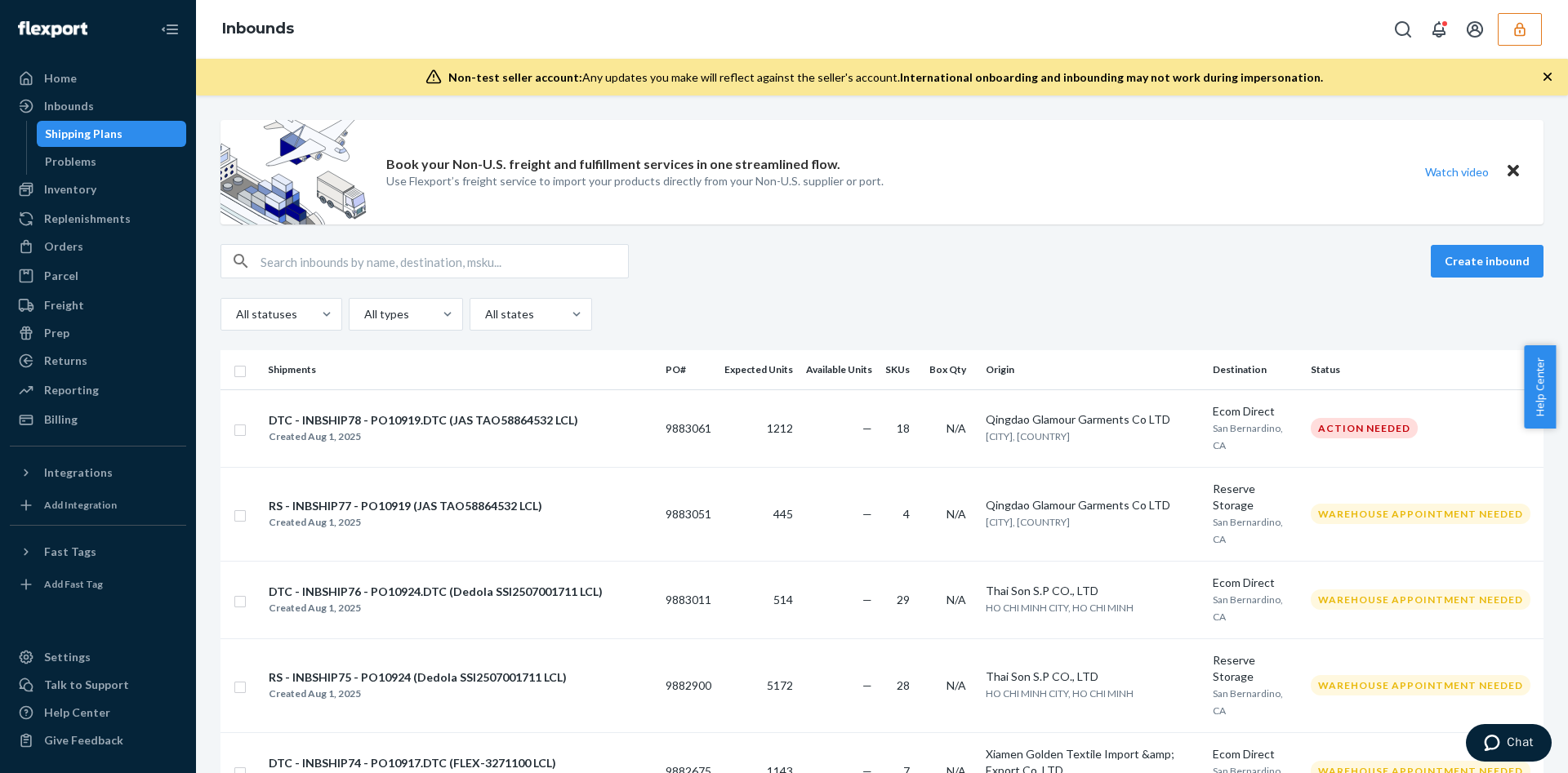 drag, startPoint x: 1040, startPoint y: 2, endPoint x: 995, endPoint y: 21, distance: 48.8467 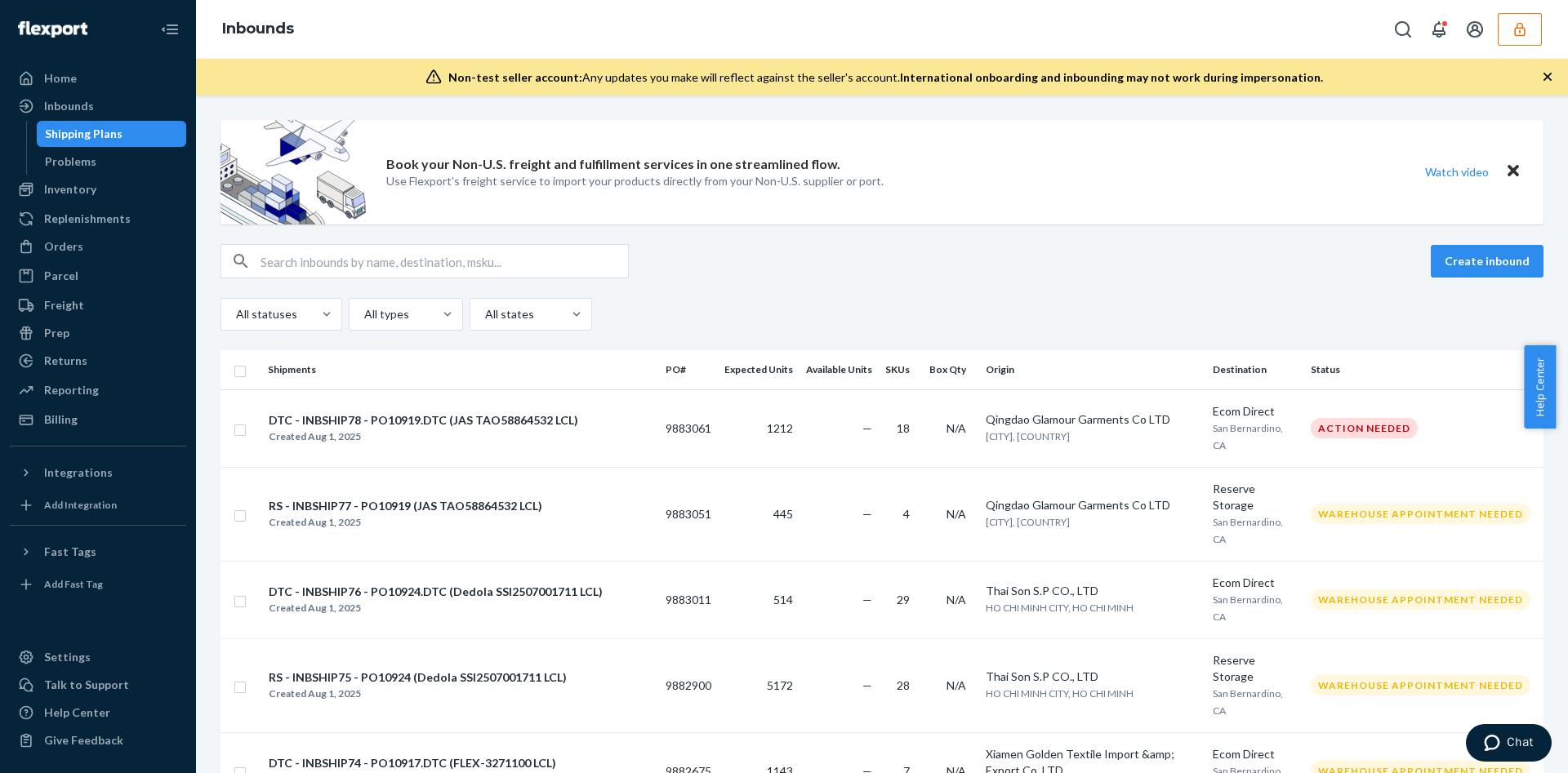click on "Inbounds" at bounding box center [882, 29] 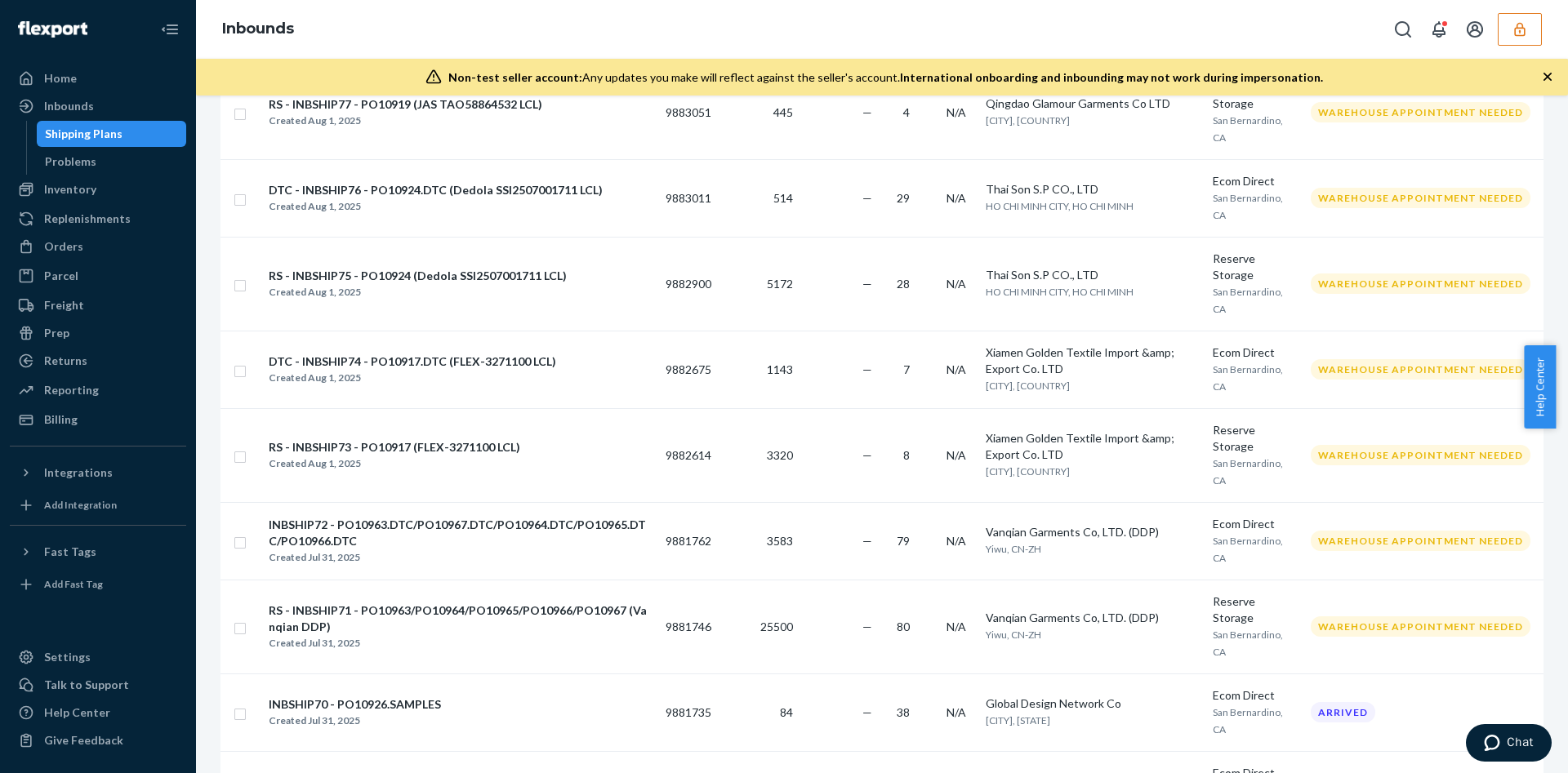 scroll, scrollTop: 0, scrollLeft: 0, axis: both 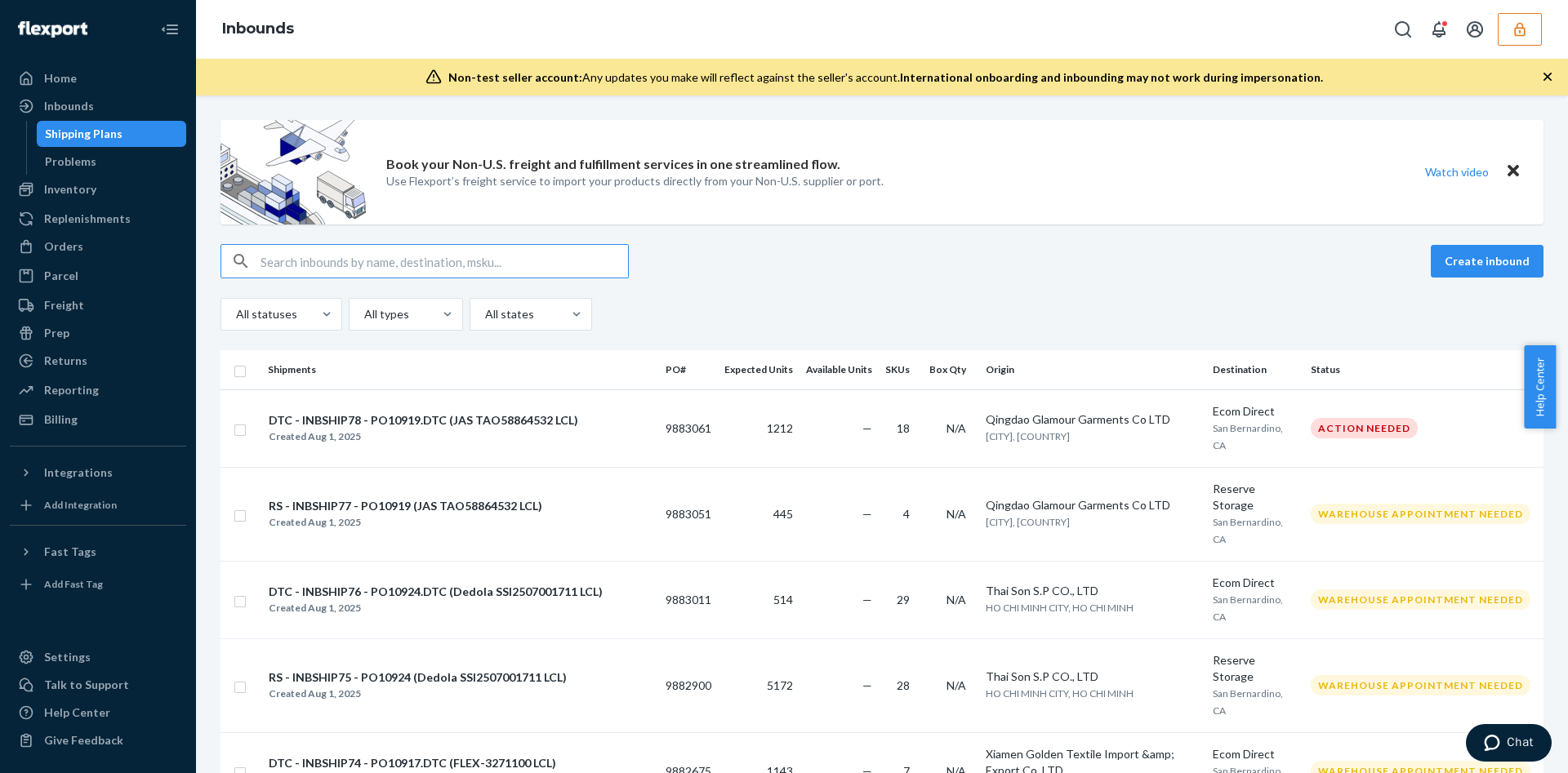 click at bounding box center [444, 261] 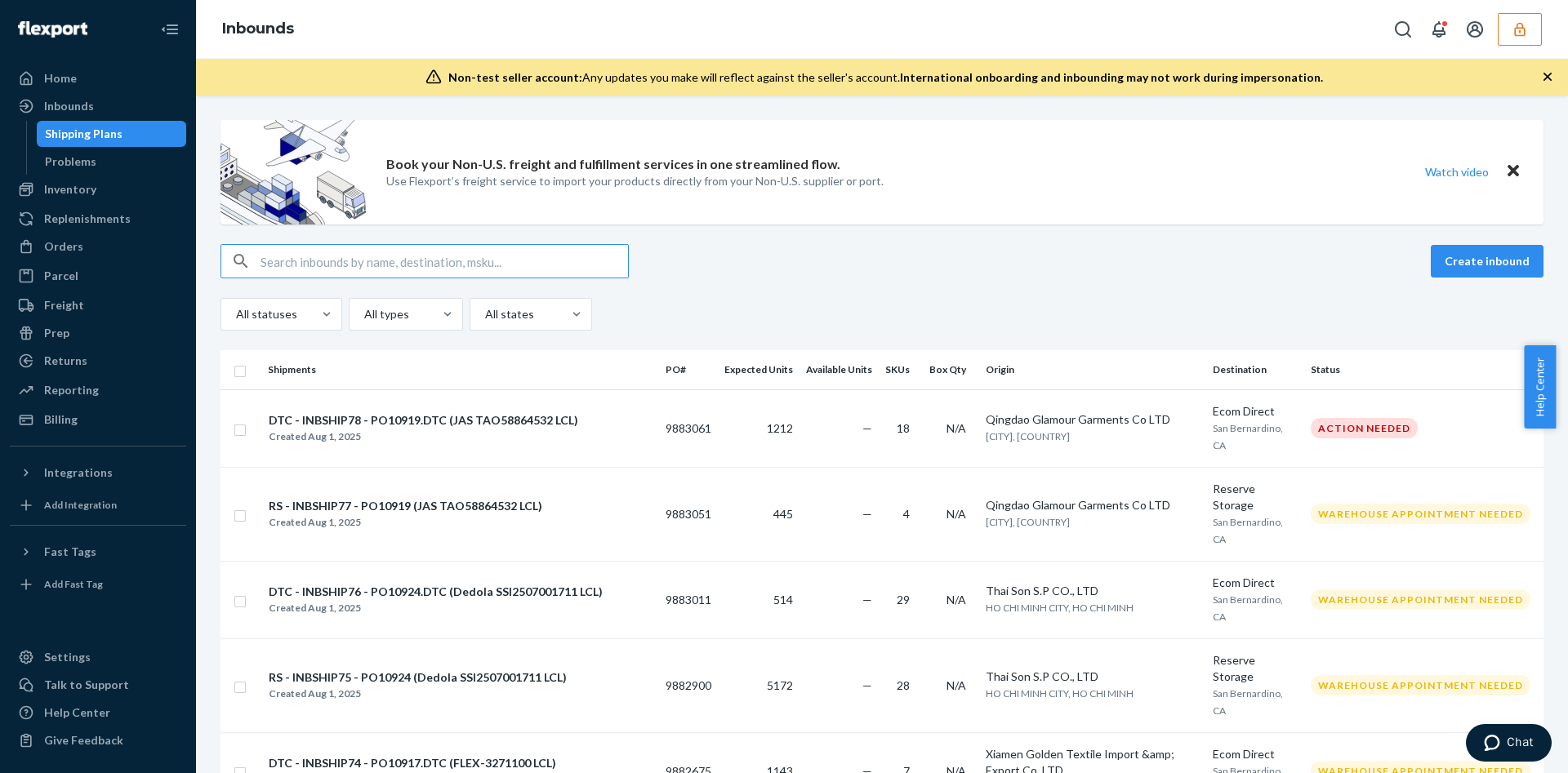 paste on "KBRA-FT-RCR-BLA-M-BTY" 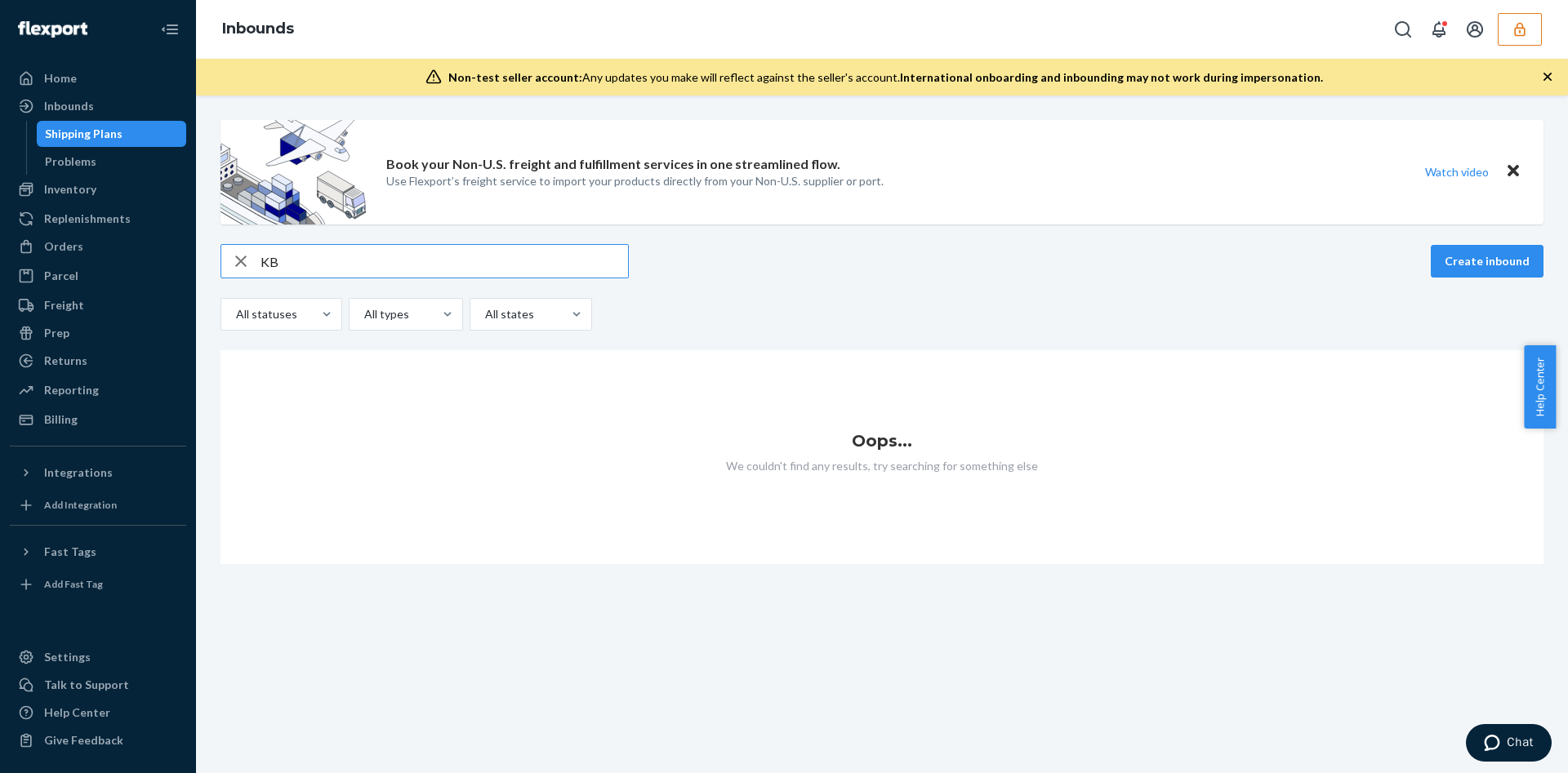 type on "K" 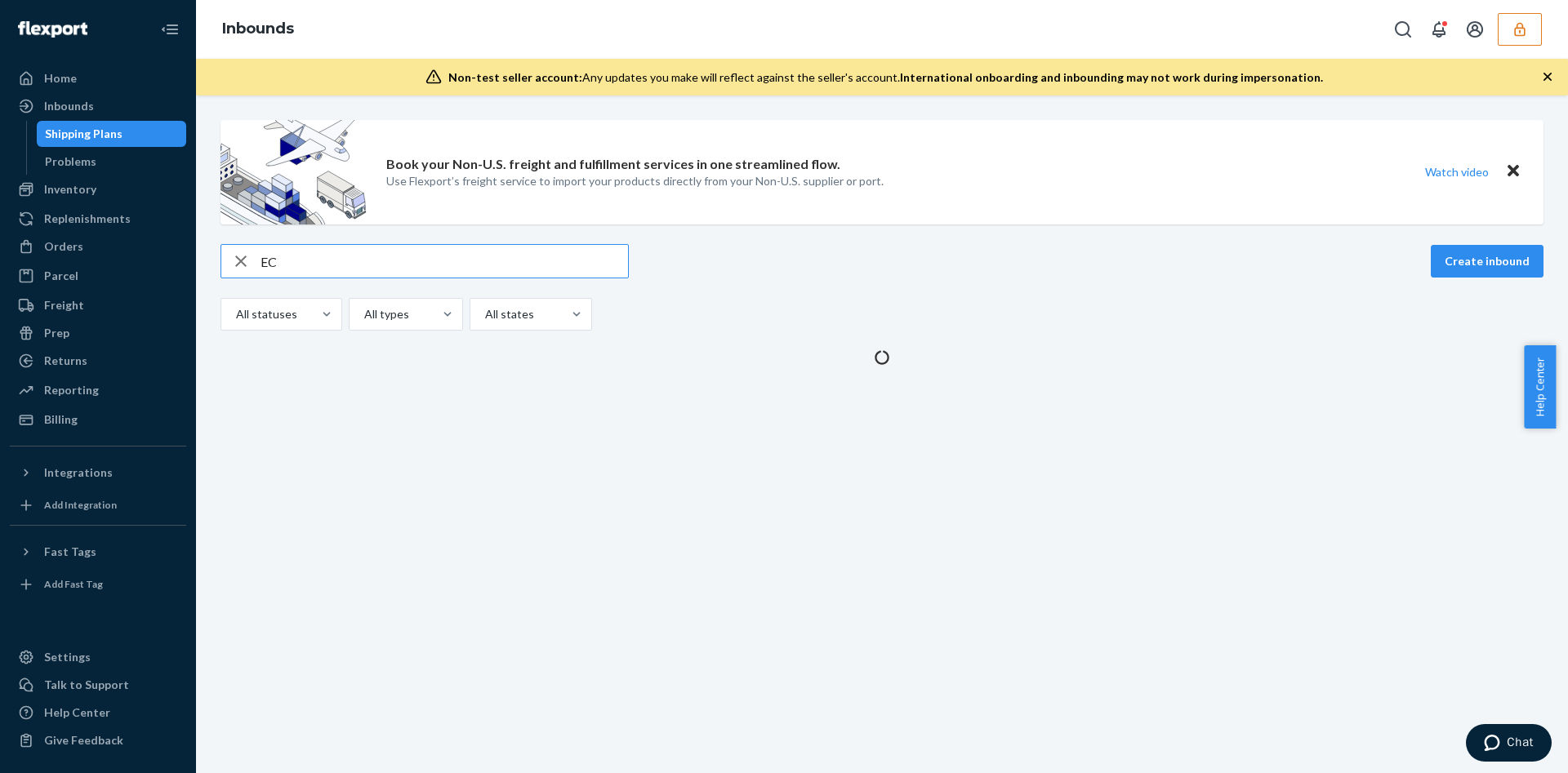 type on "E" 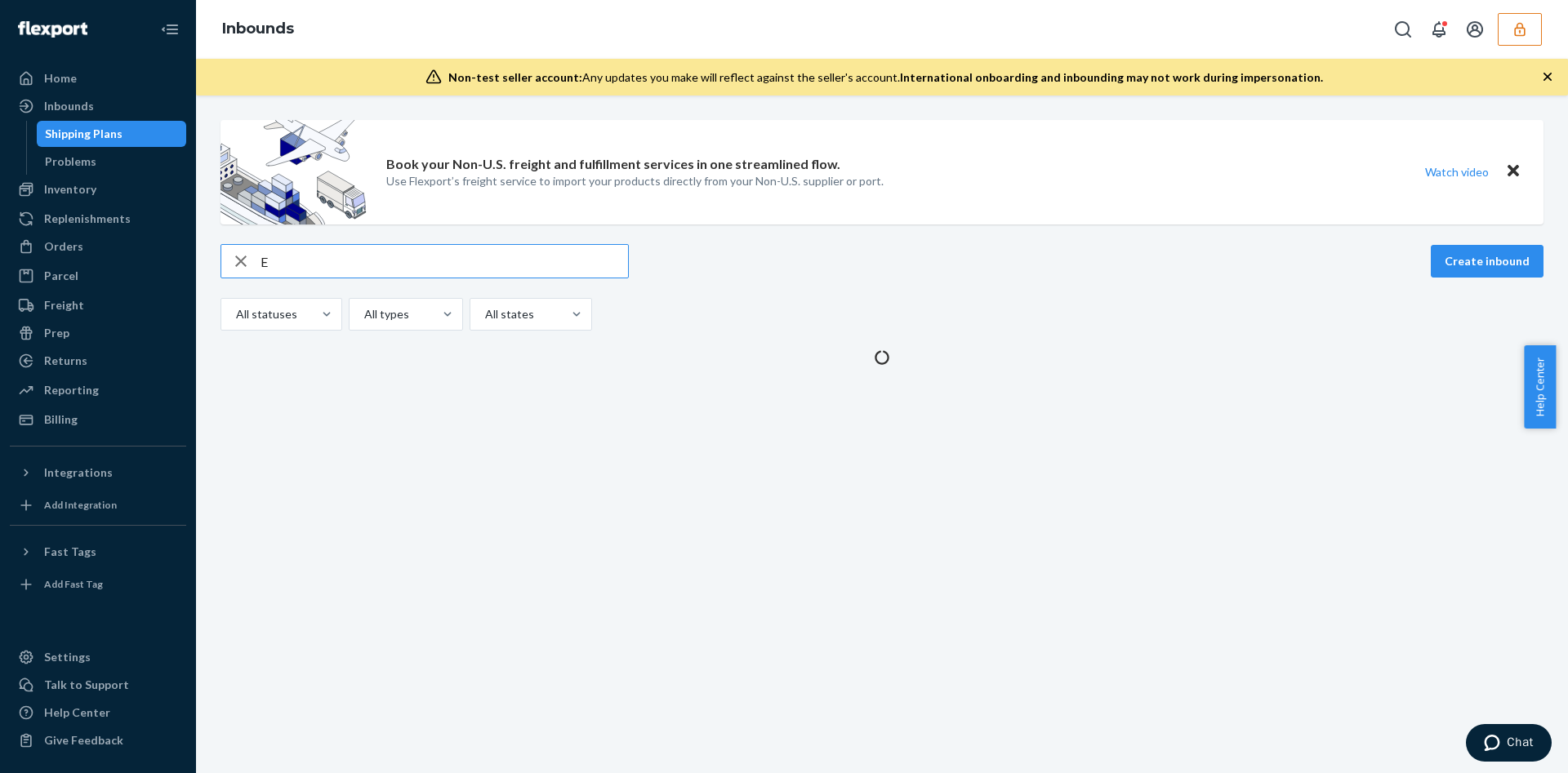 type 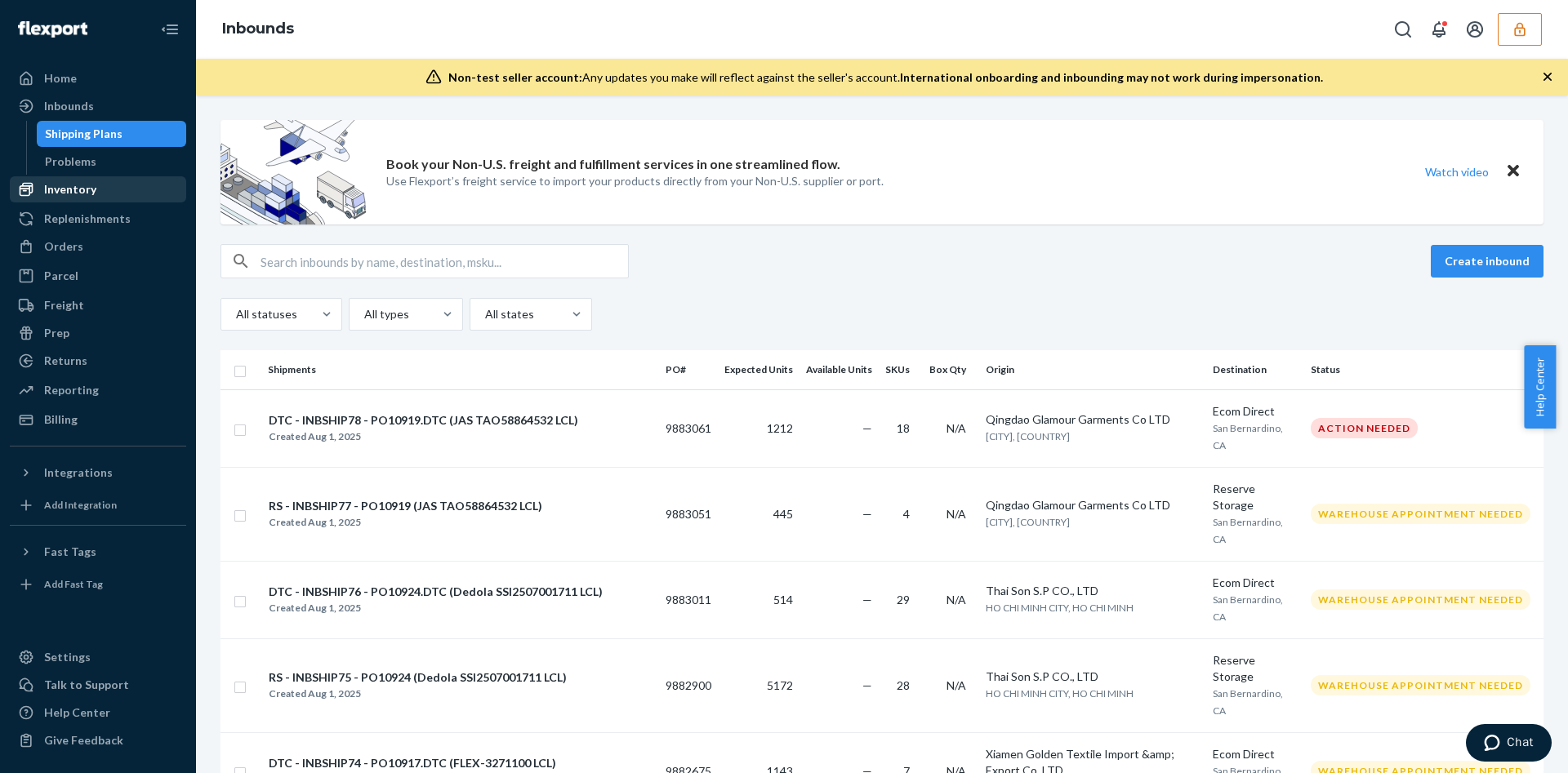 click on "Inventory" at bounding box center [70, 189] 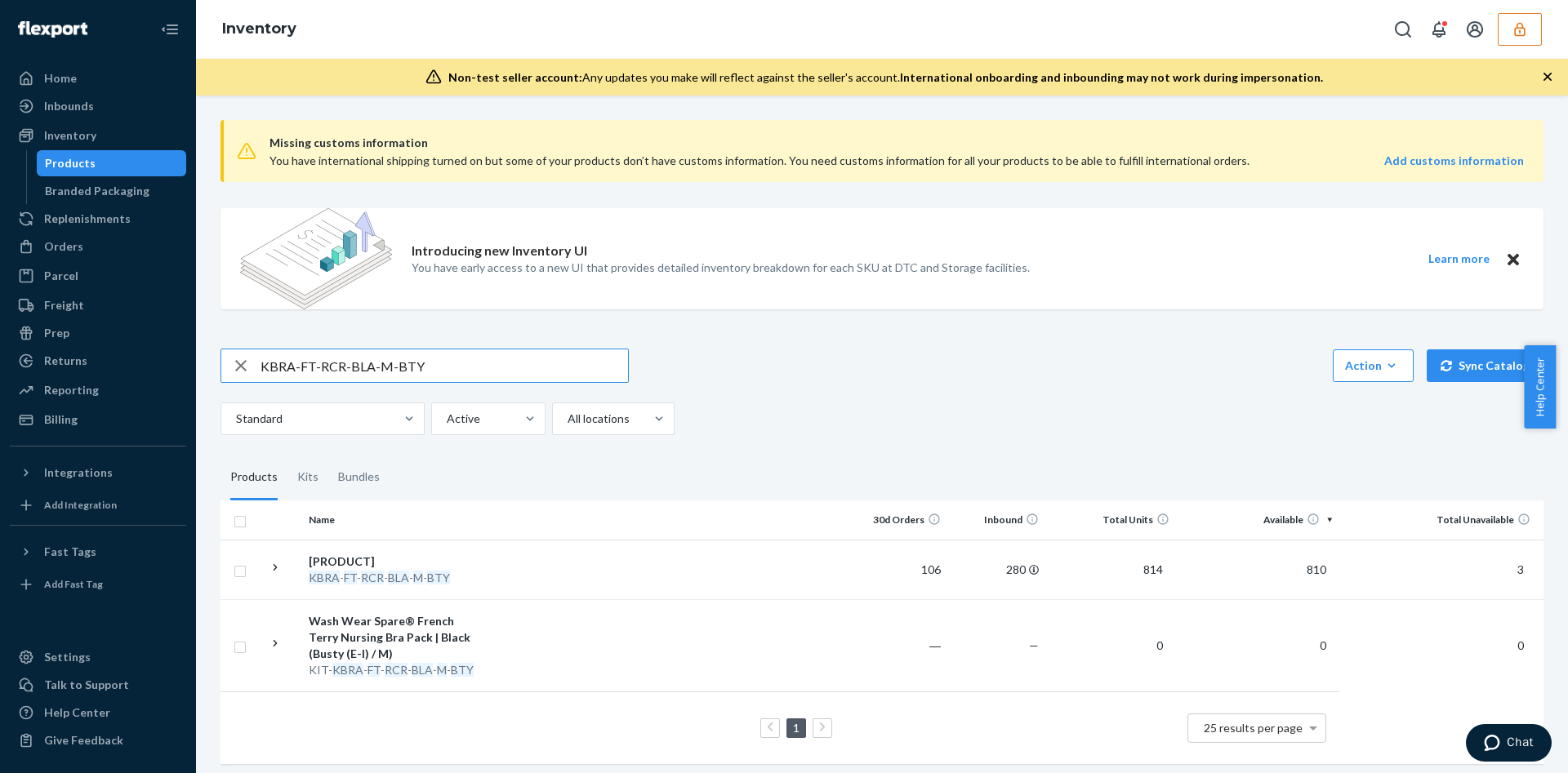 scroll, scrollTop: 59, scrollLeft: 0, axis: vertical 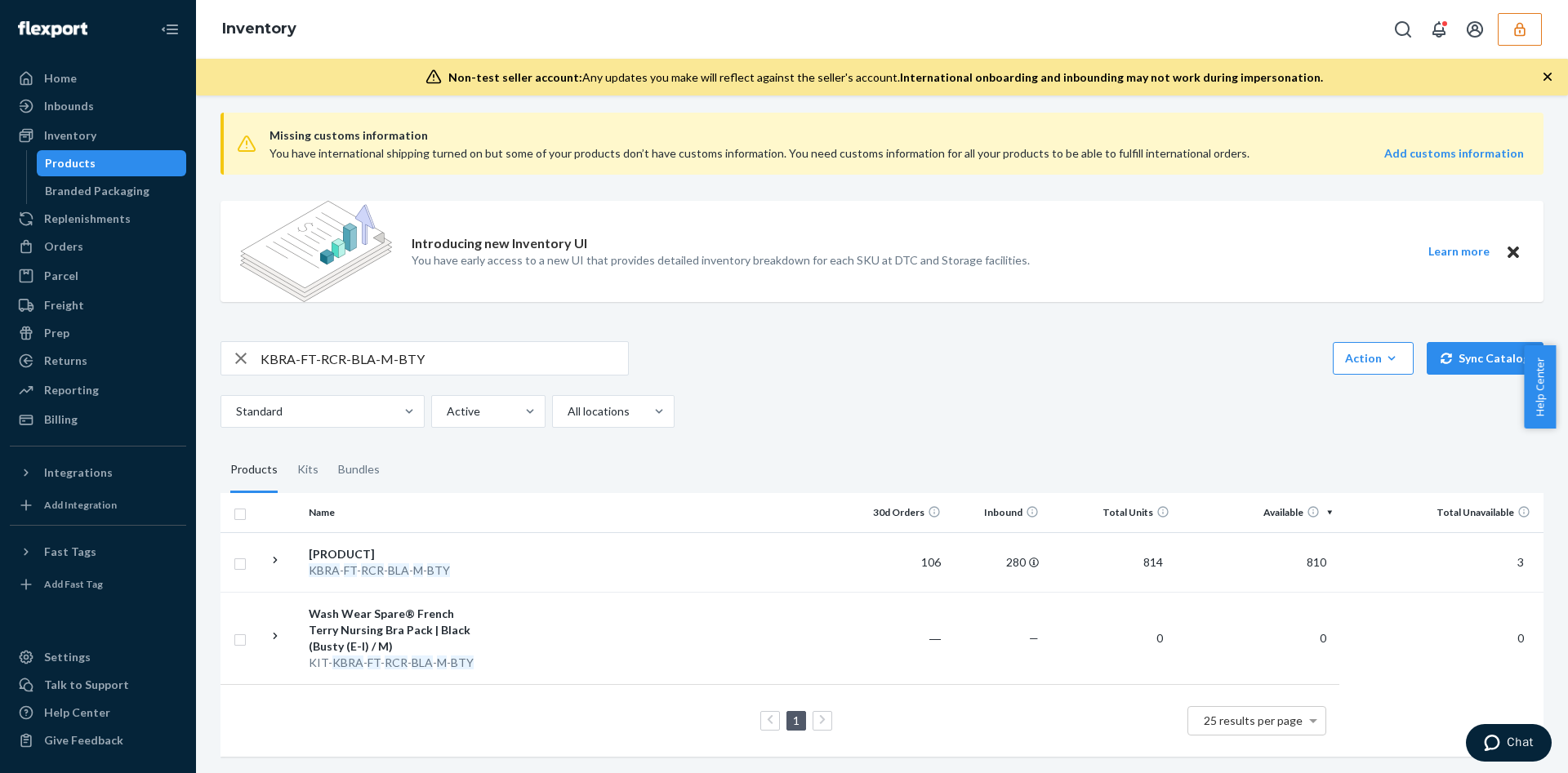 click on "Total Unavailable" at bounding box center (1441, 513) 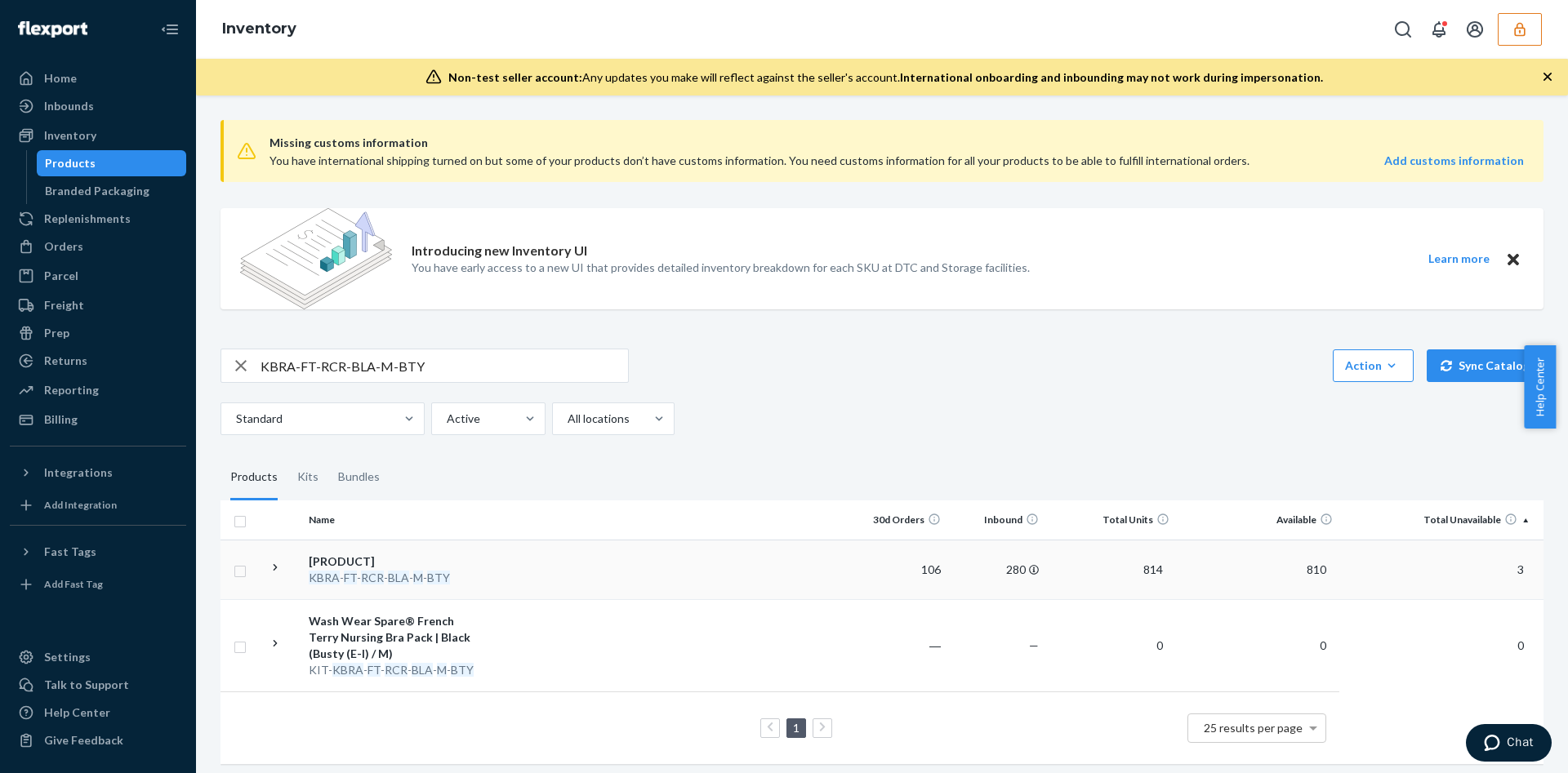 scroll, scrollTop: 59, scrollLeft: 0, axis: vertical 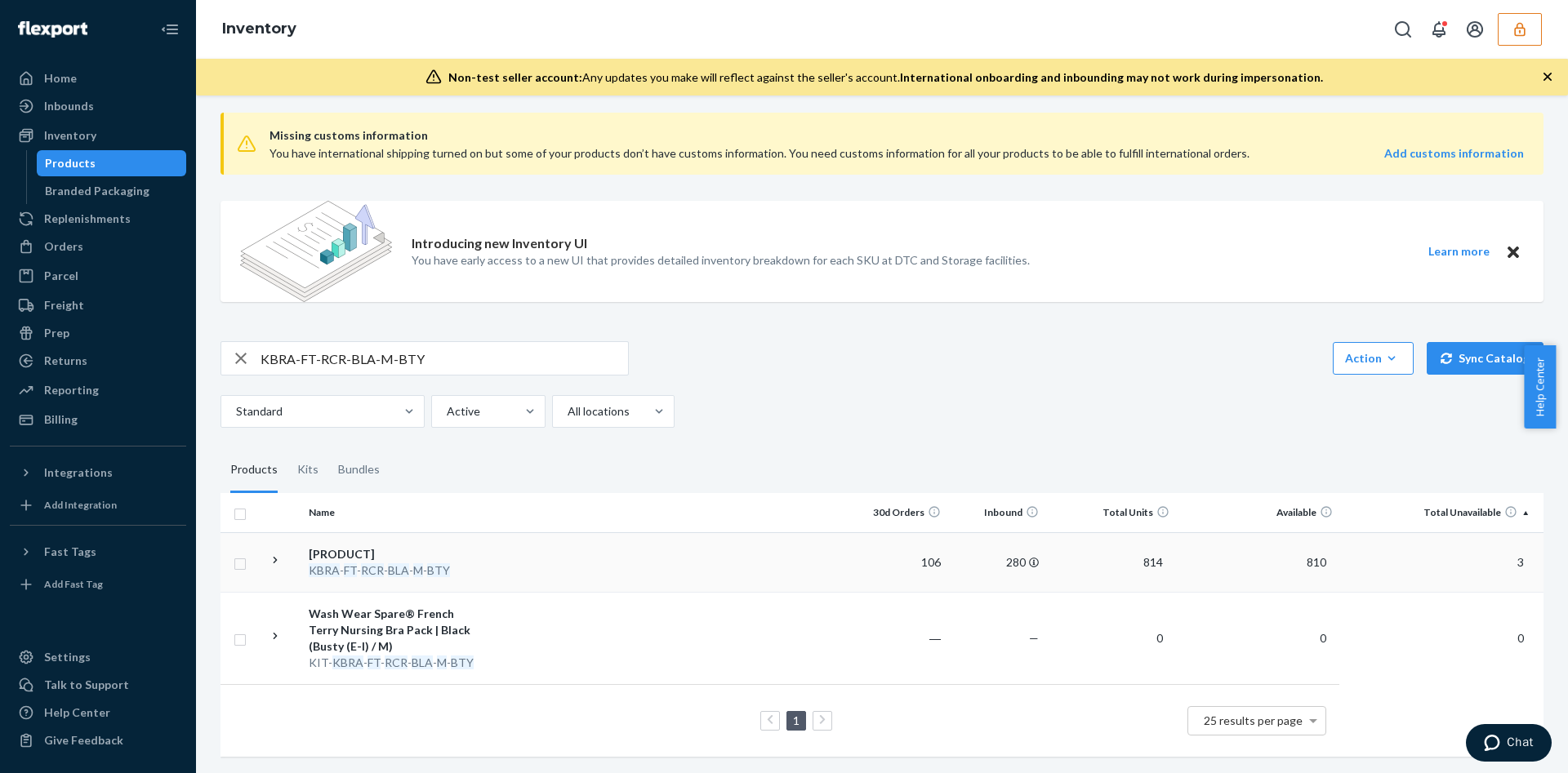 click 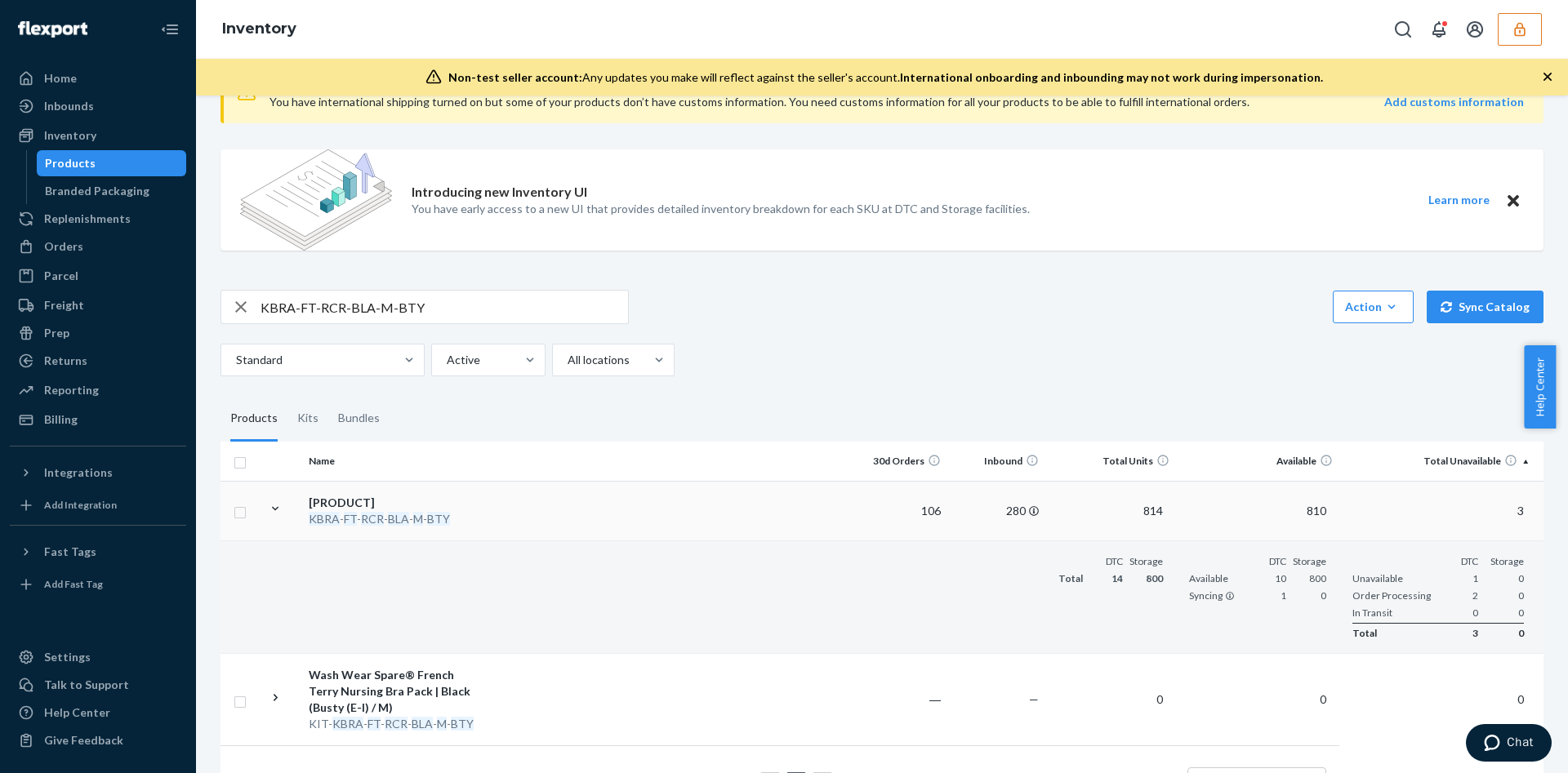 scroll, scrollTop: 171, scrollLeft: 0, axis: vertical 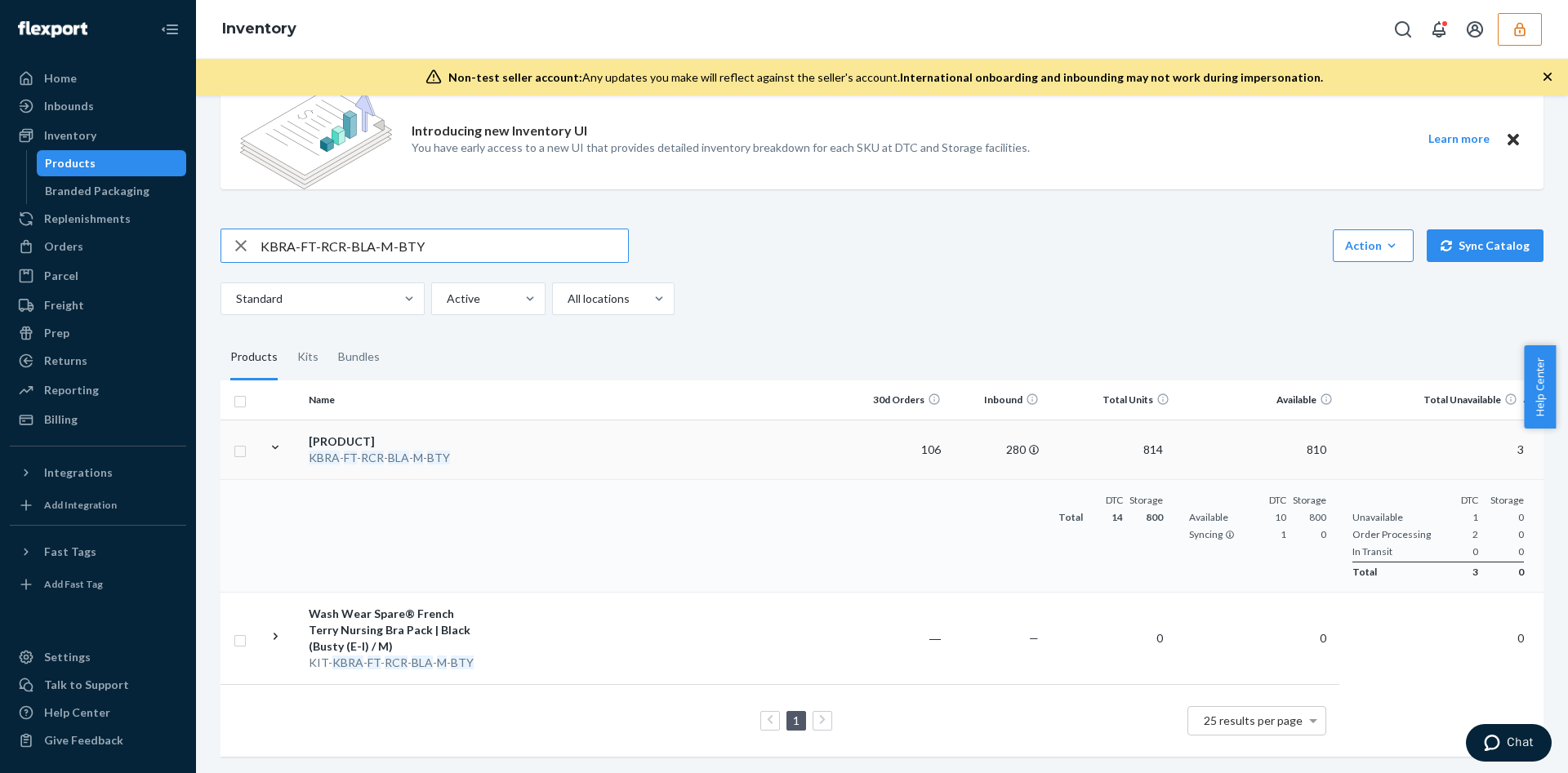 click on "KBRA-FT-RCR-BLA-M-BTY" at bounding box center [444, 246] 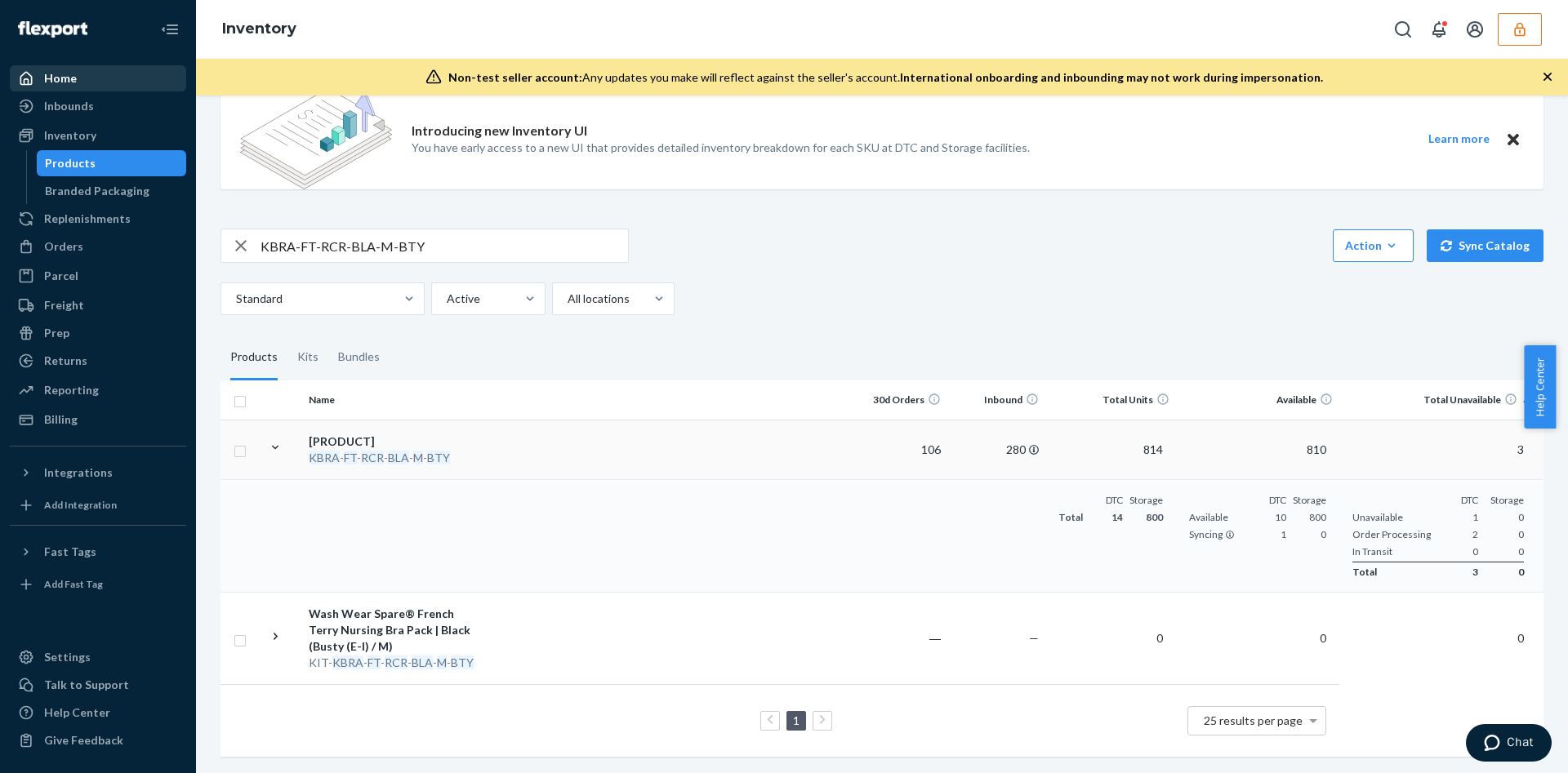 click on "Home" at bounding box center [98, 78] 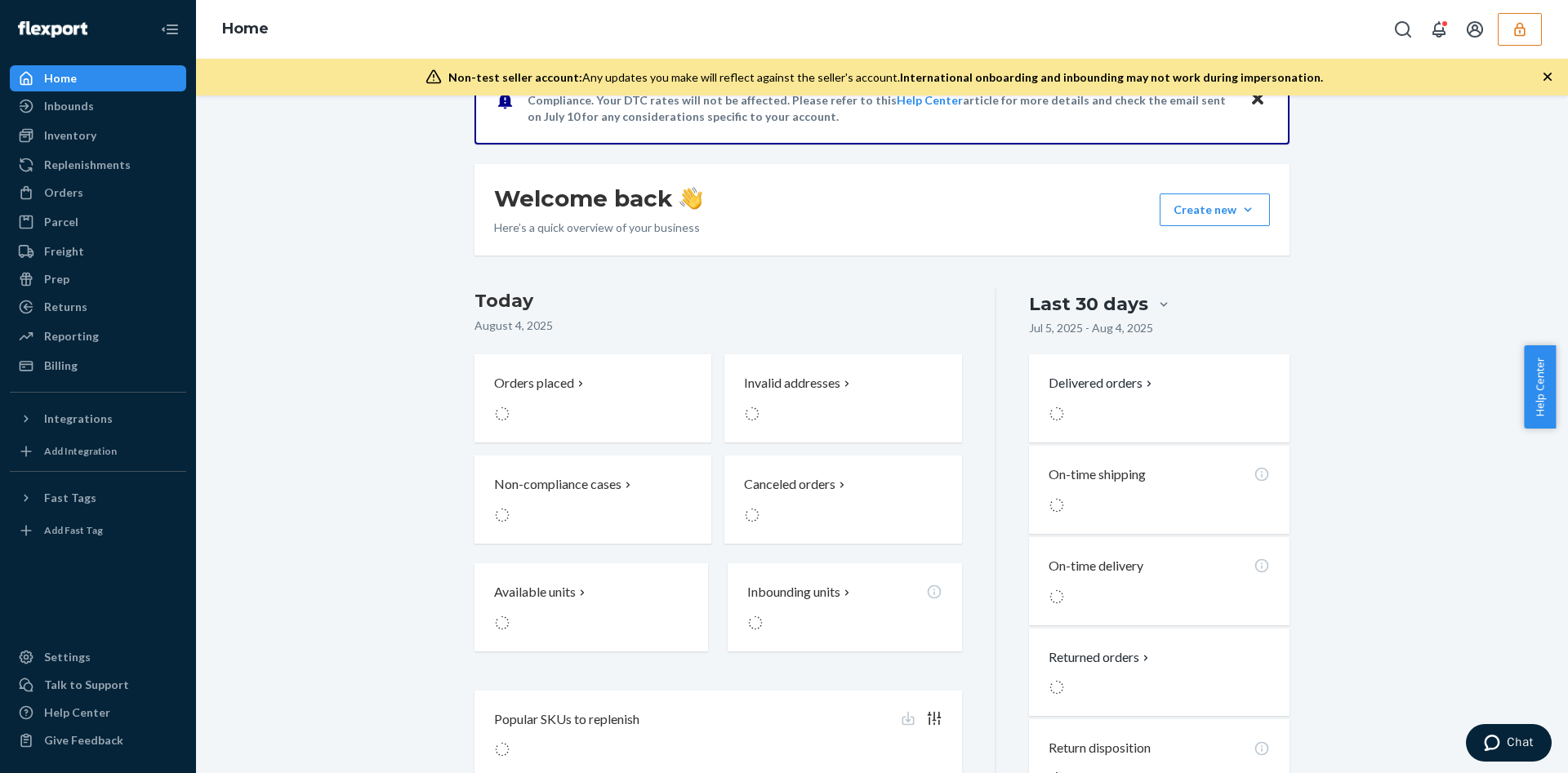 scroll, scrollTop: 0, scrollLeft: 0, axis: both 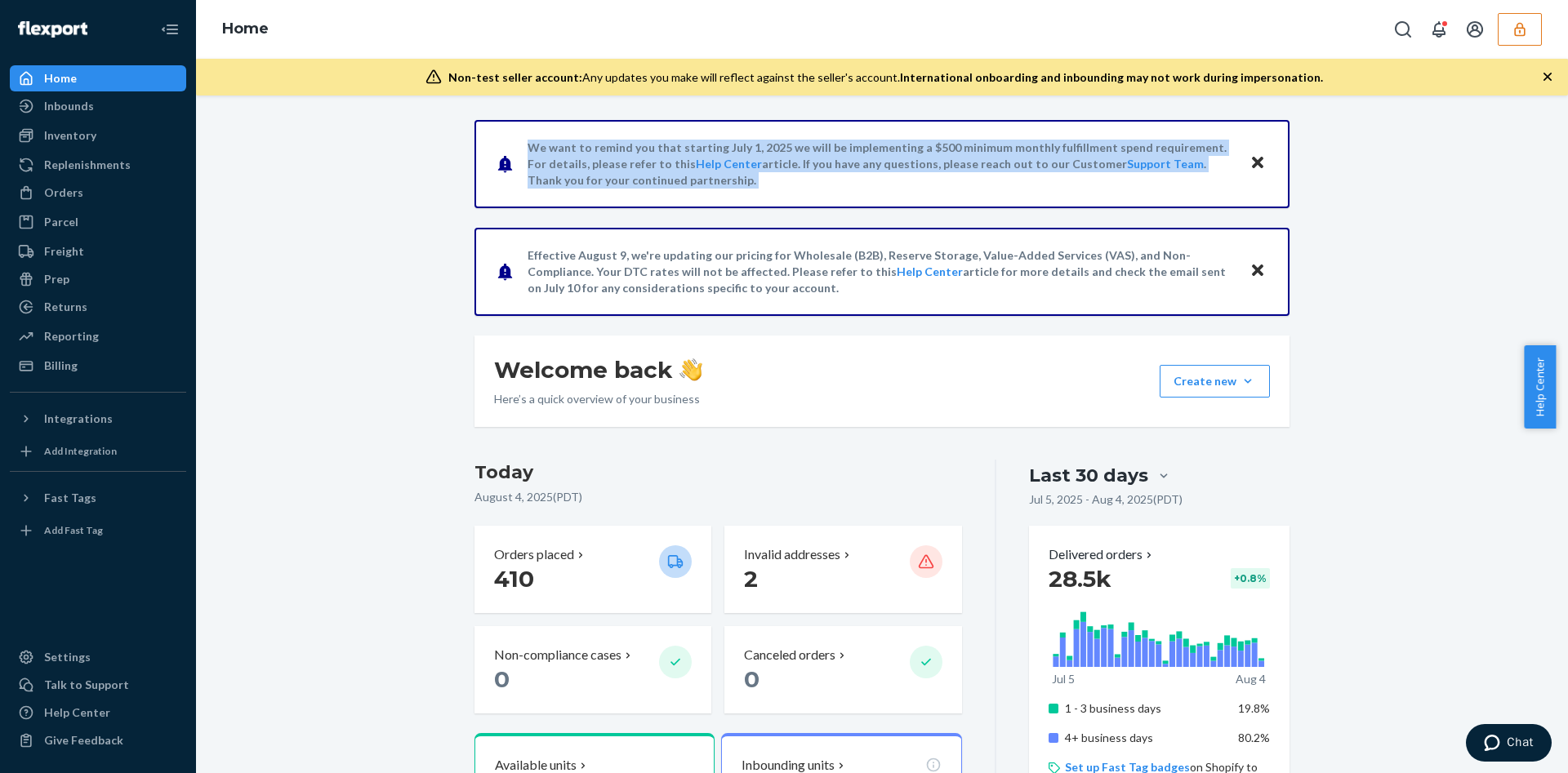 click on "Home" at bounding box center [882, 29] 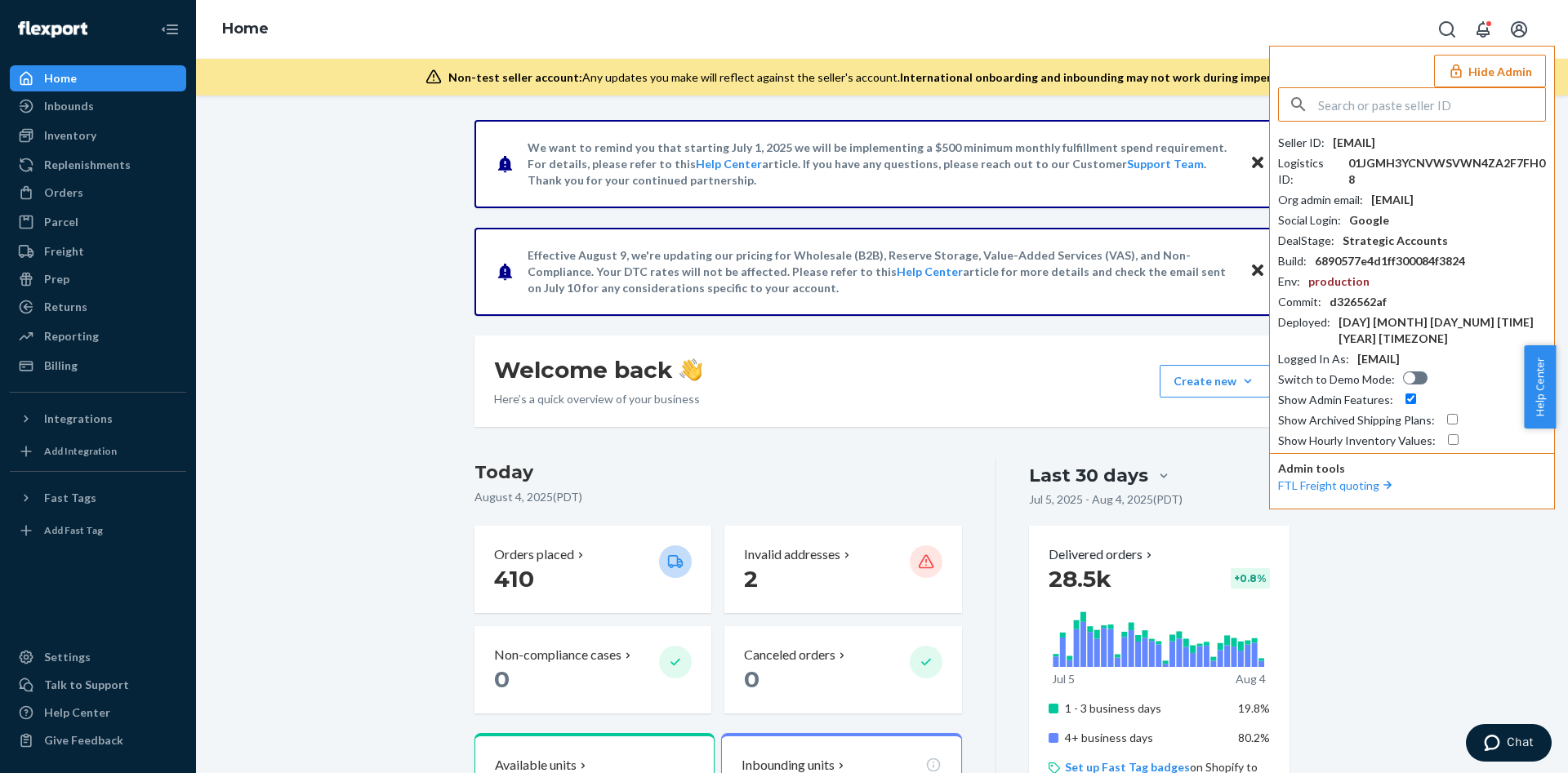 click on "[EMAIL]" at bounding box center (1354, 143) 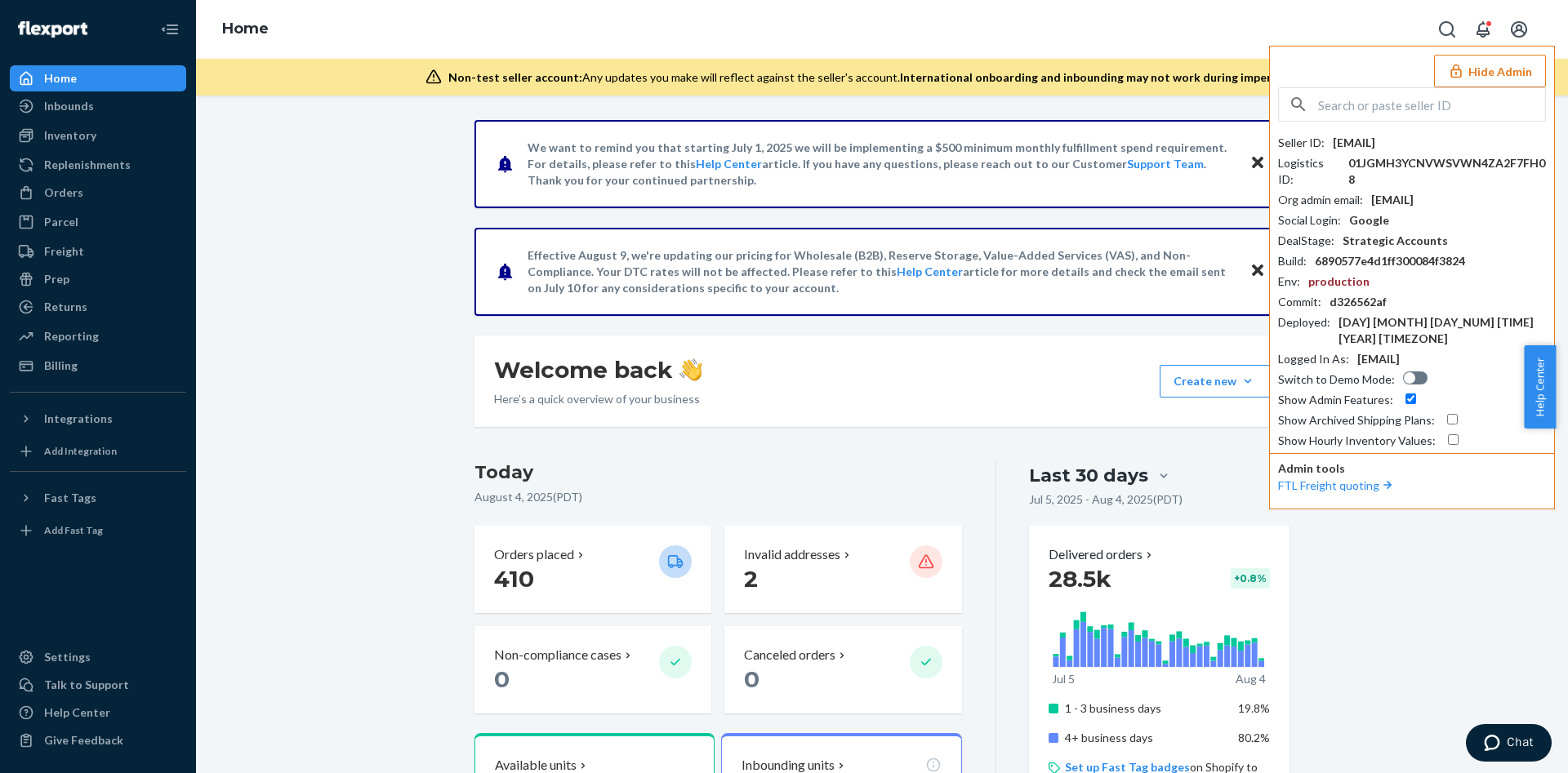 click on "[EMAIL]" at bounding box center (1354, 143) 